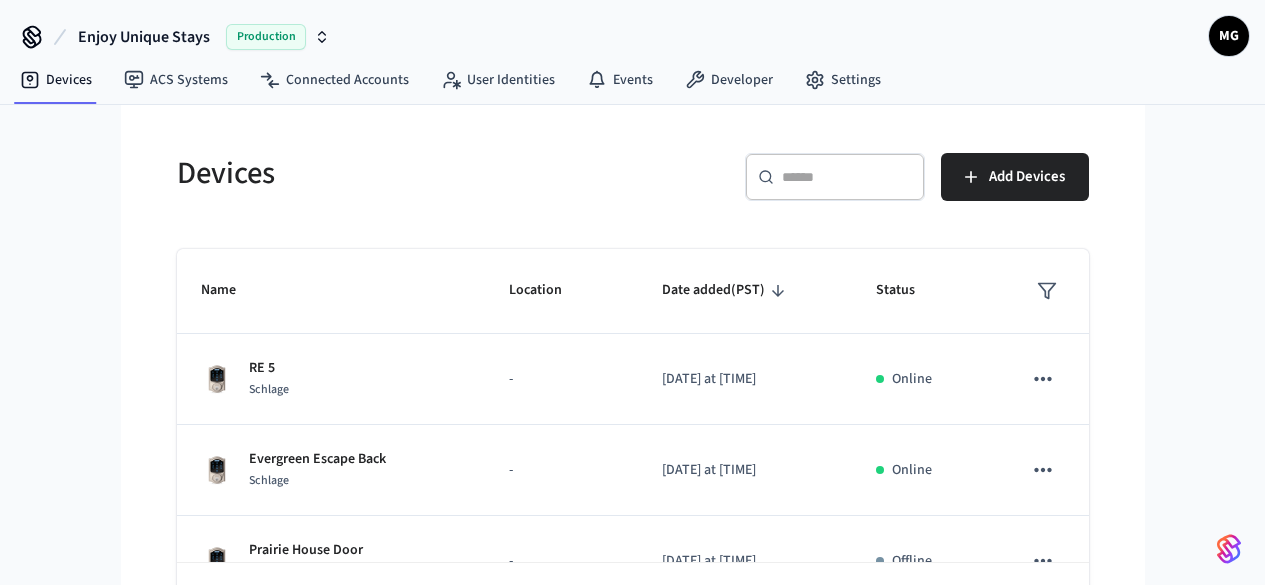 scroll, scrollTop: 0, scrollLeft: 0, axis: both 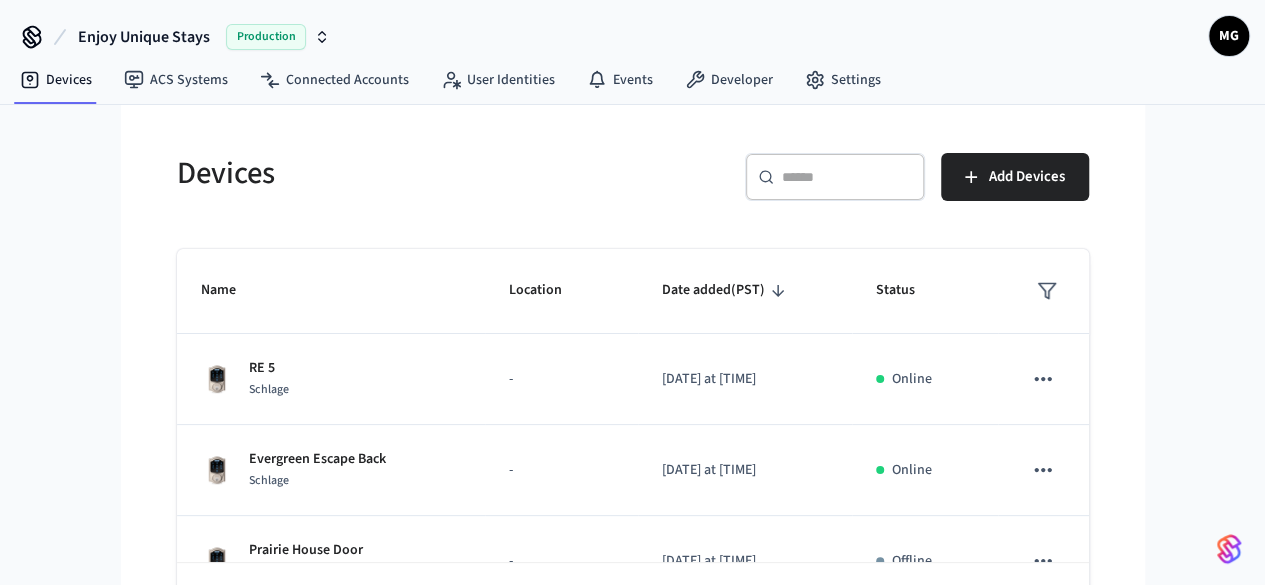 click on "Enjoy Unique Stays" at bounding box center (144, 37) 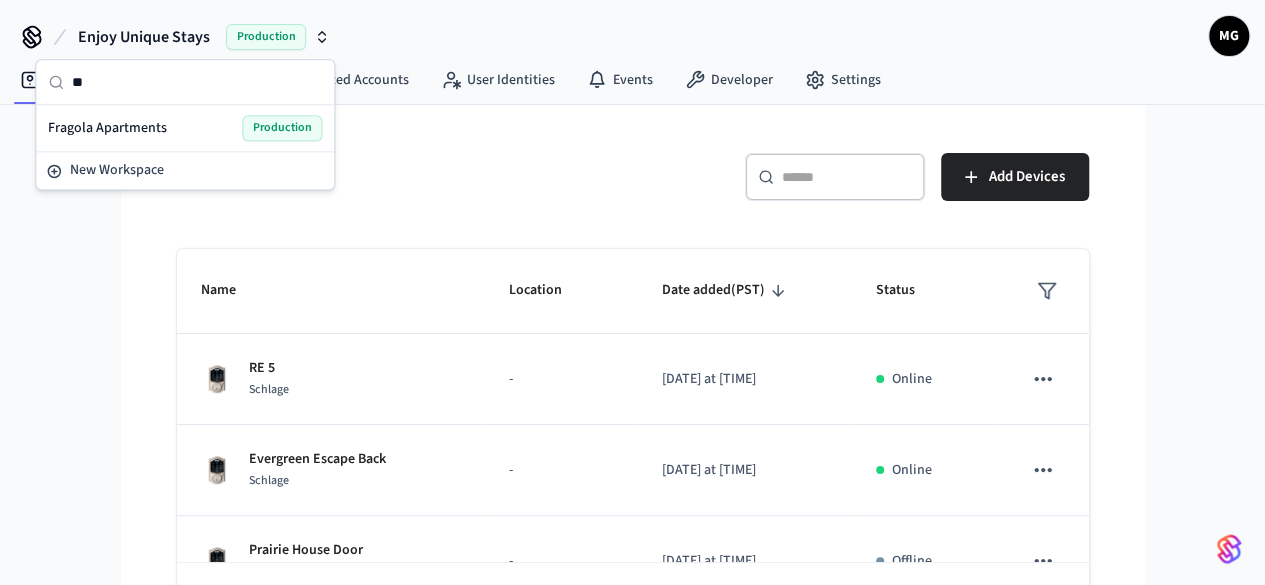type on "**" 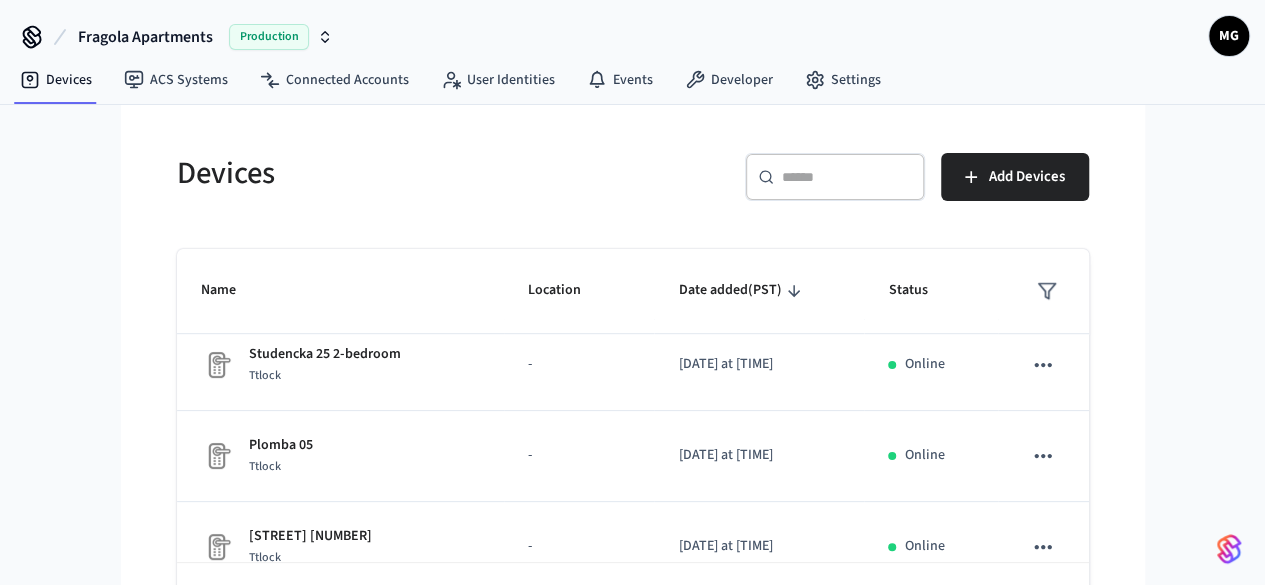 scroll, scrollTop: 679, scrollLeft: 0, axis: vertical 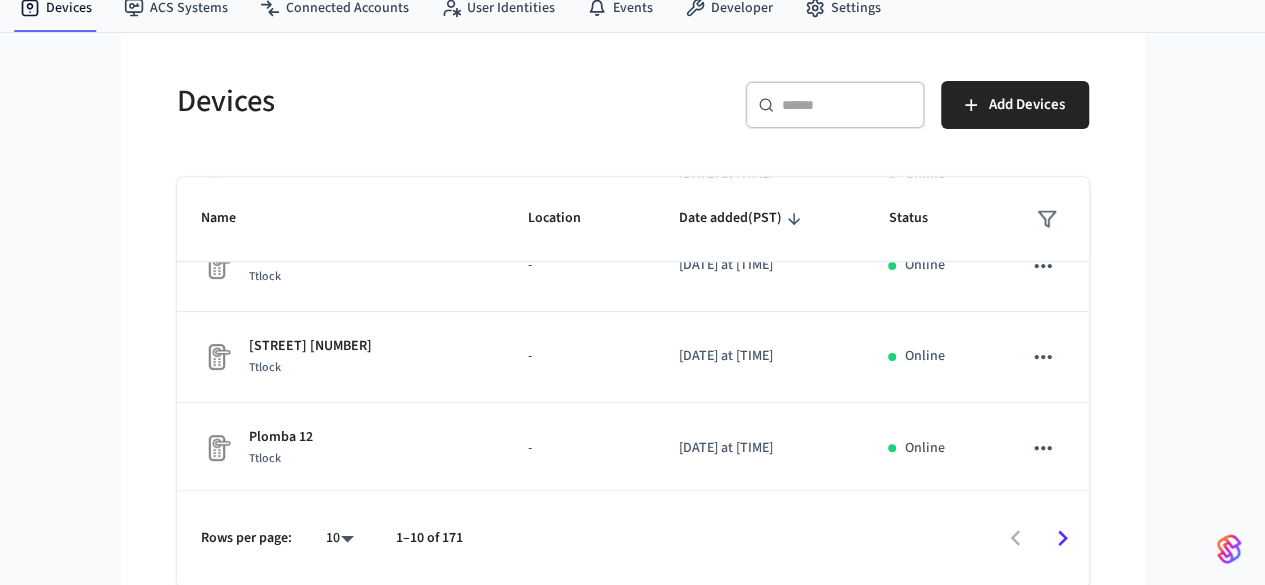 click at bounding box center [847, 105] 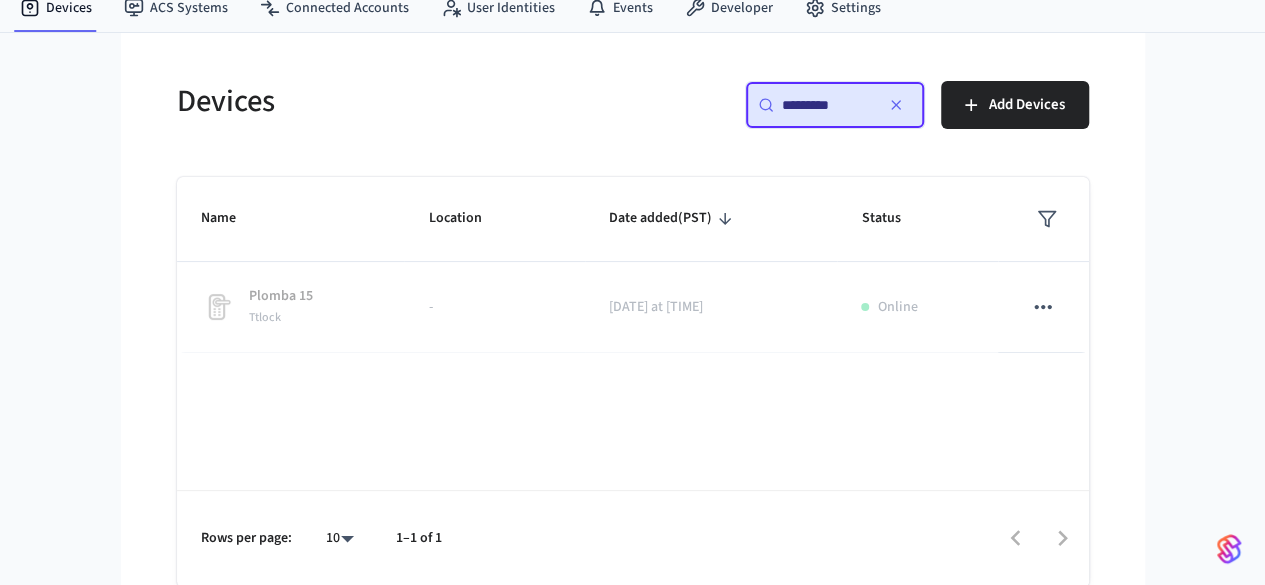 scroll, scrollTop: 0, scrollLeft: 0, axis: both 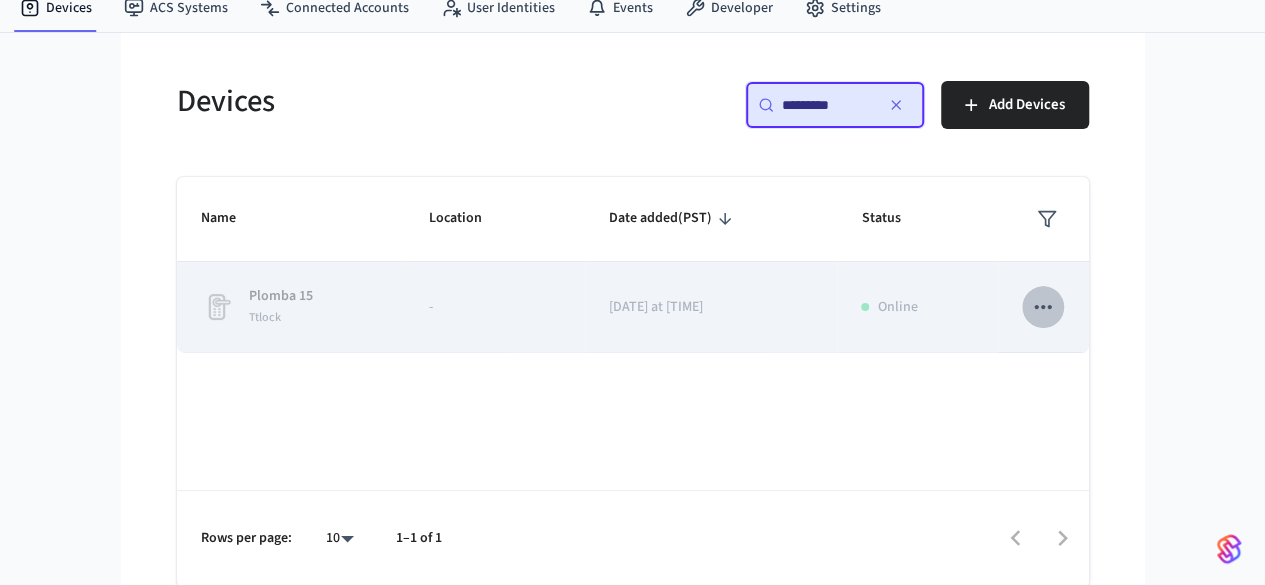 click 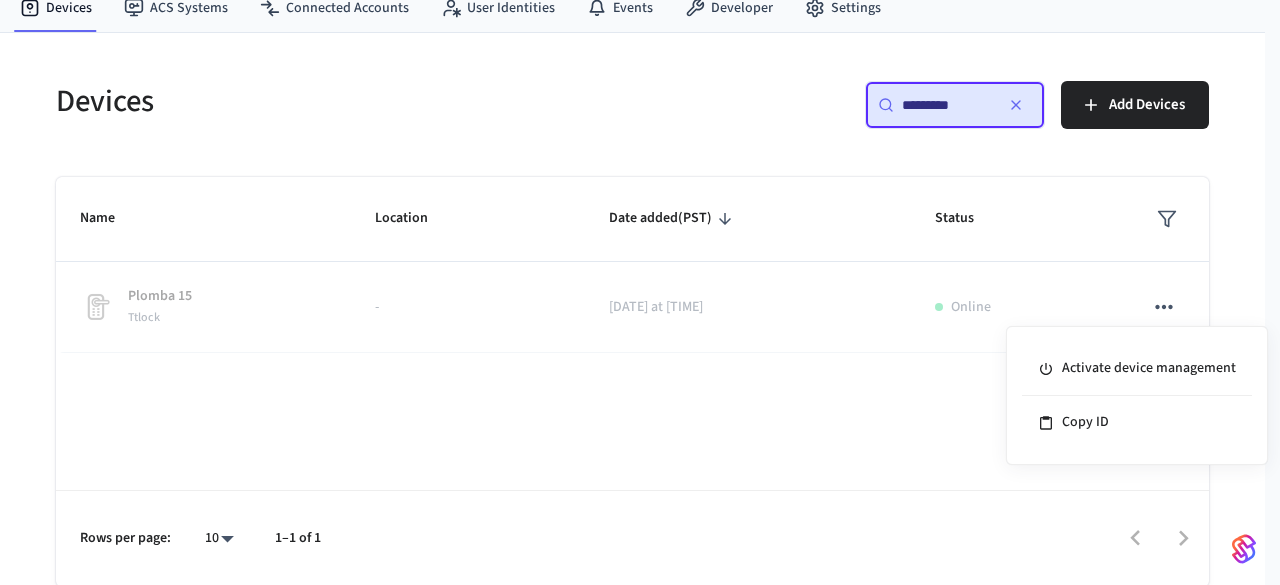 click at bounding box center (640, 292) 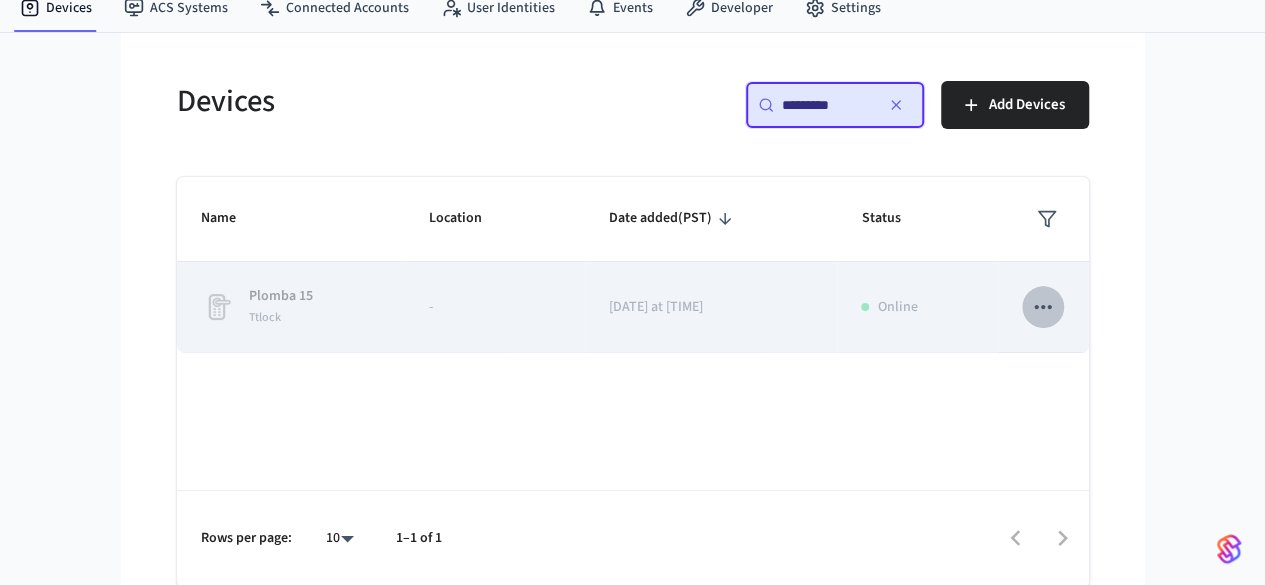 click 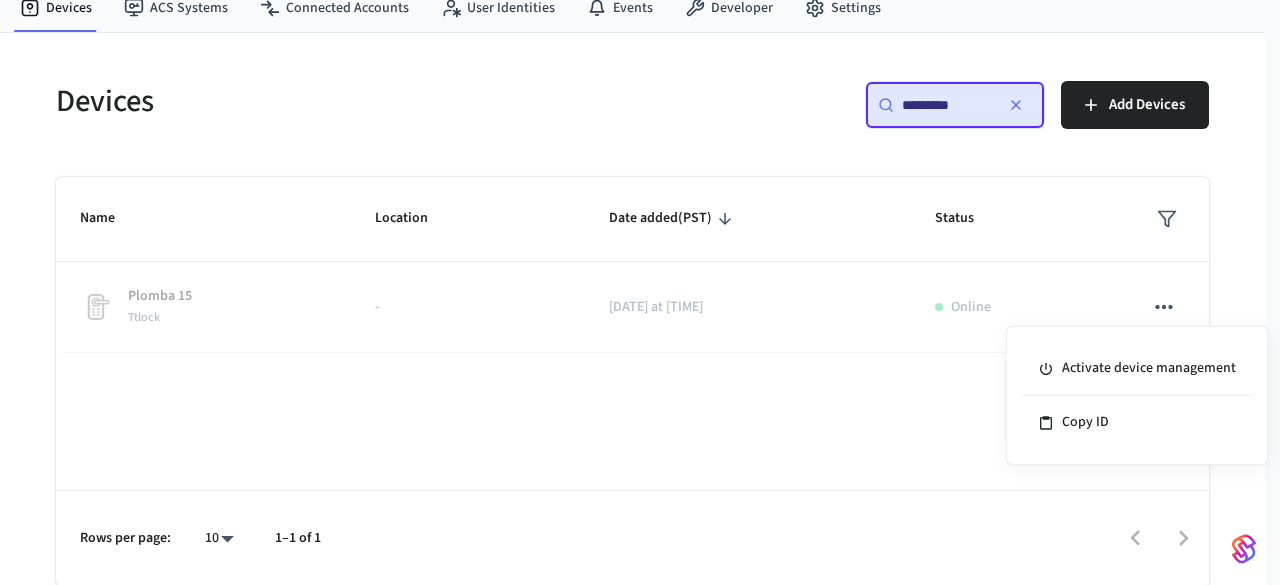 click at bounding box center [640, 292] 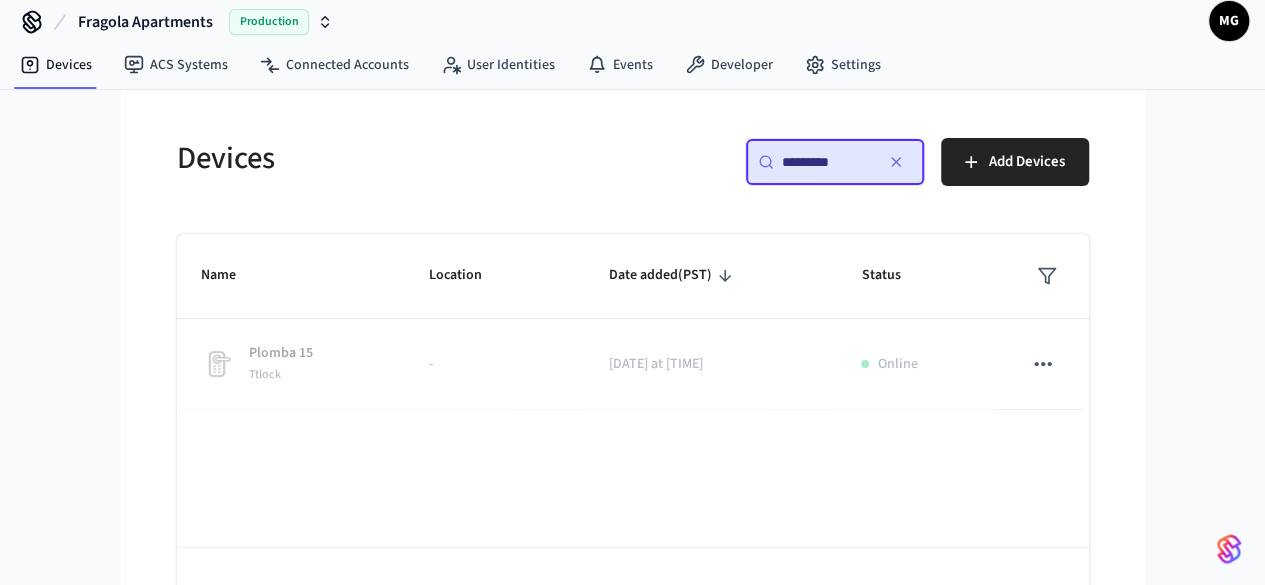 scroll, scrollTop: 0, scrollLeft: 0, axis: both 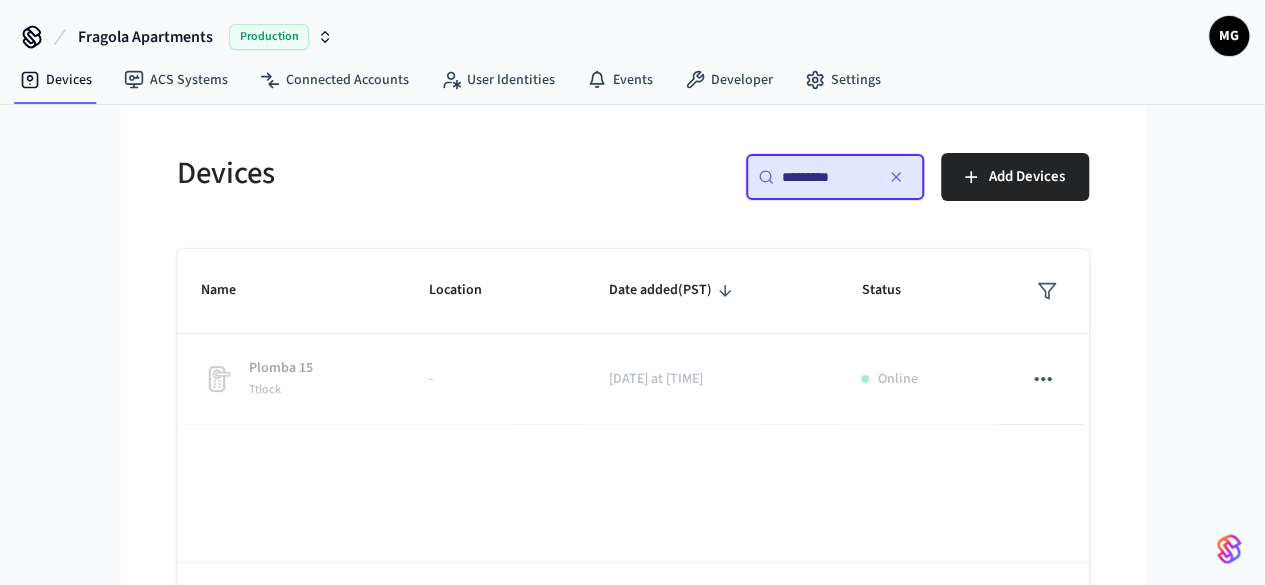 type 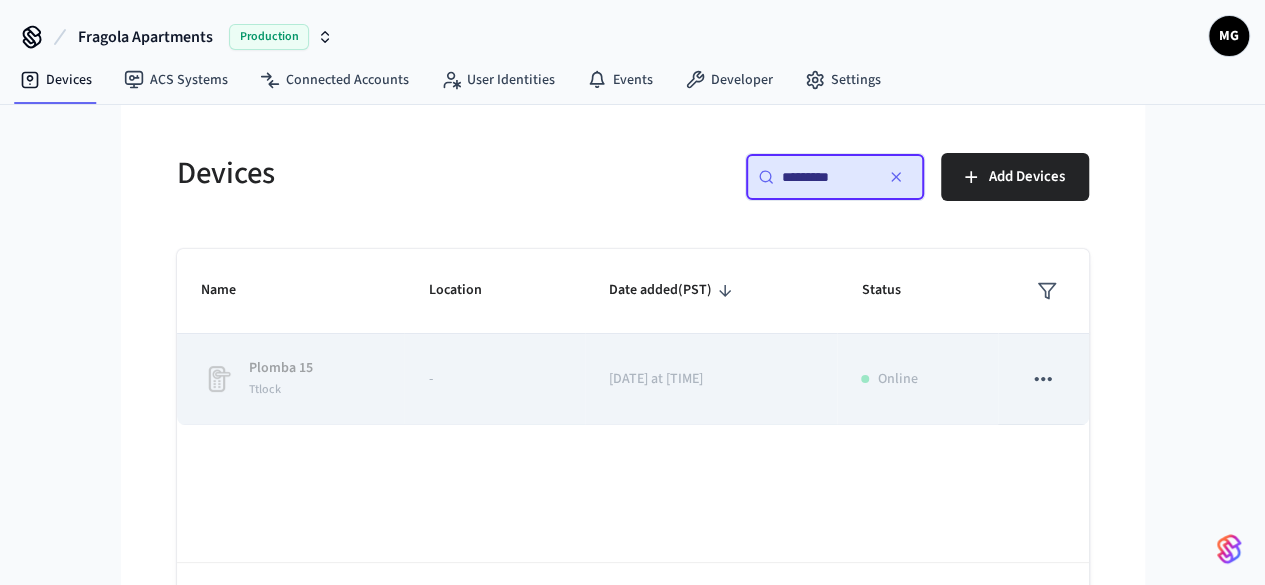click 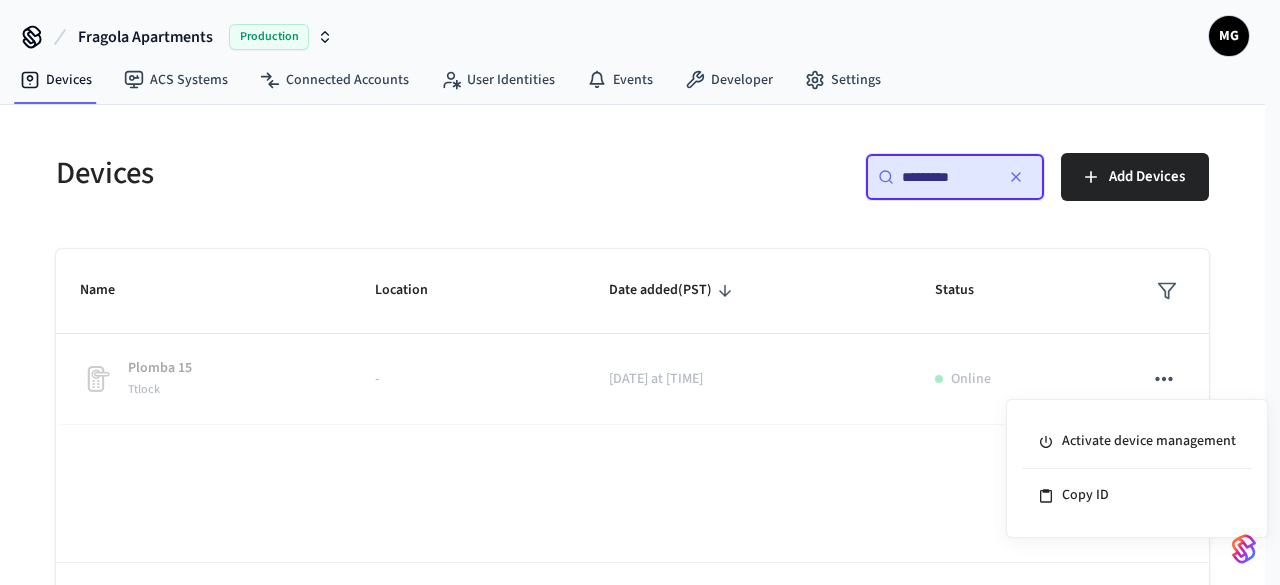 click at bounding box center [640, 292] 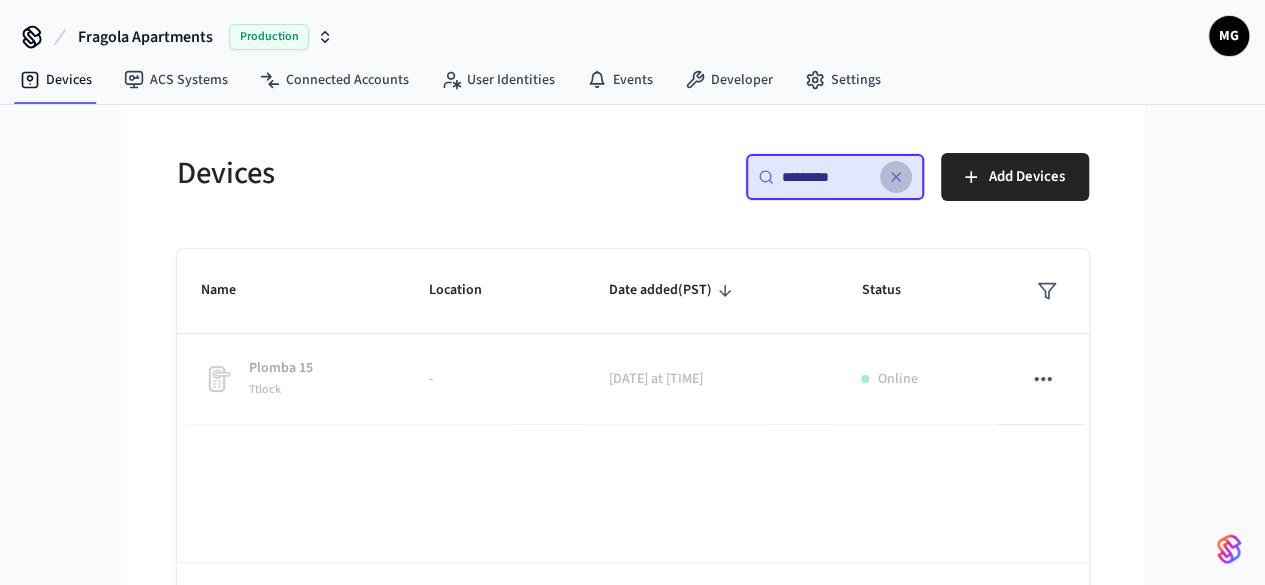 click 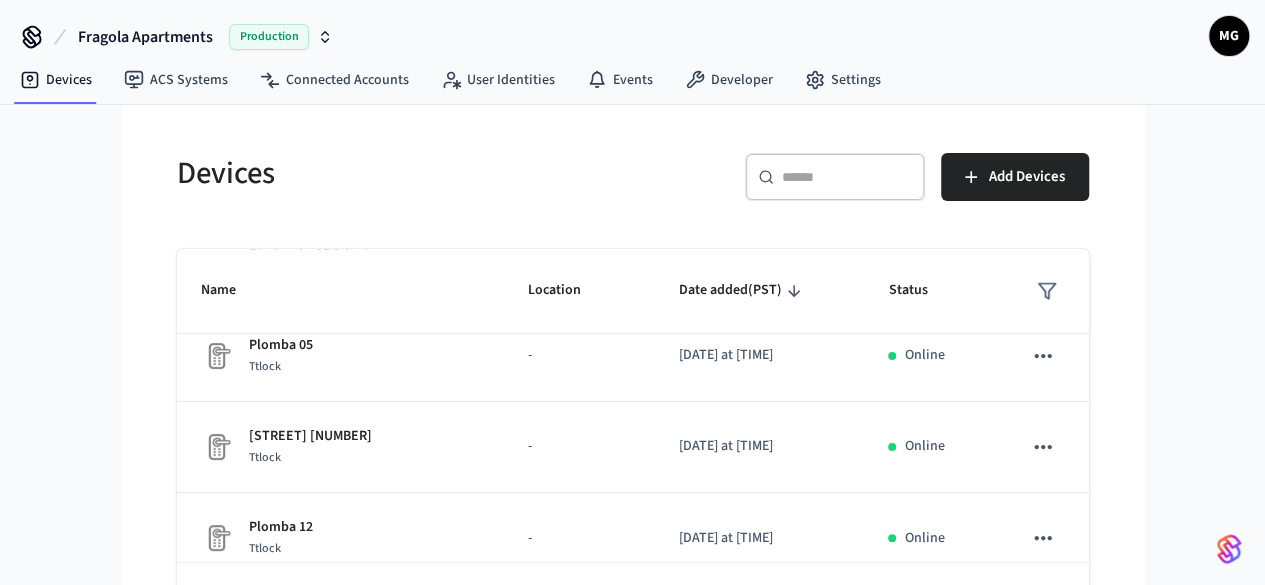 scroll, scrollTop: 679, scrollLeft: 0, axis: vertical 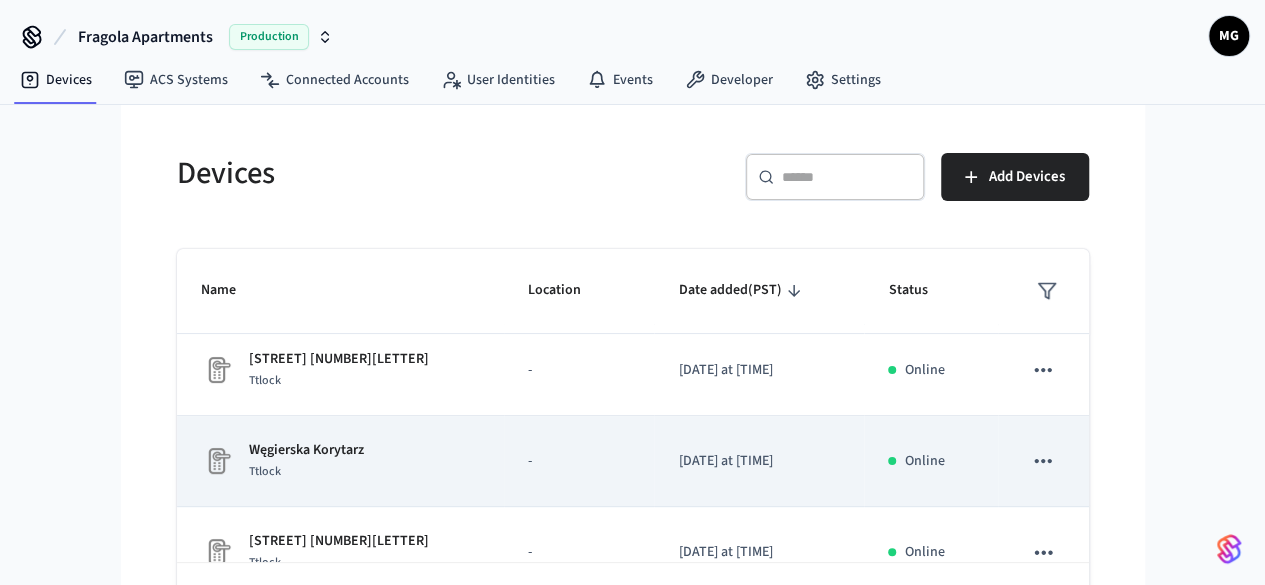click 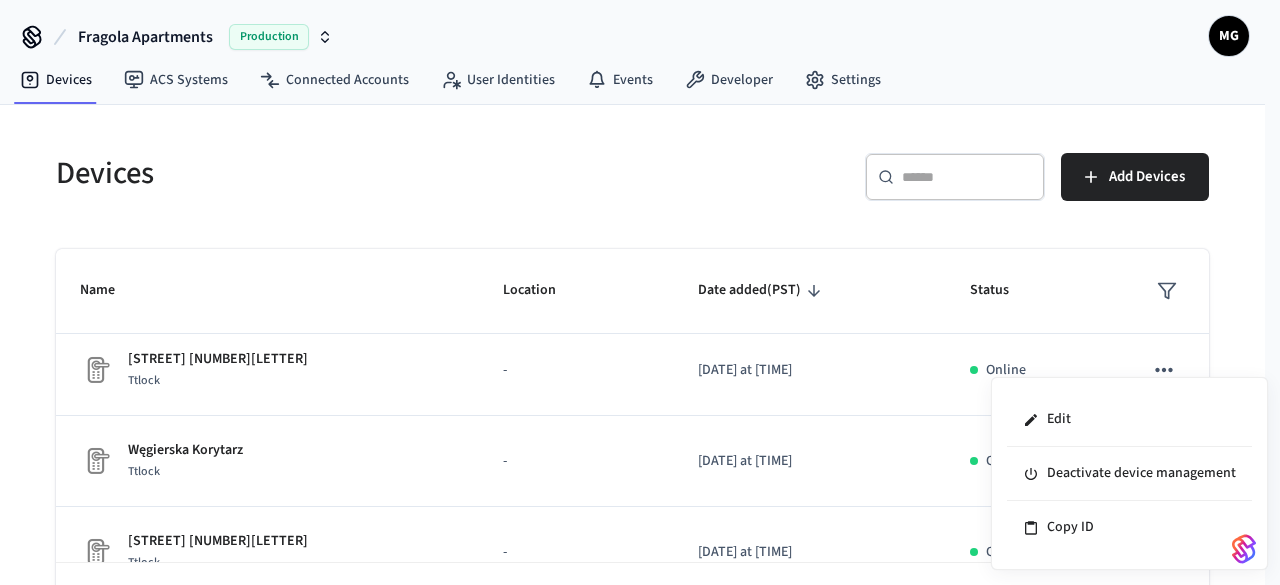click at bounding box center (640, 292) 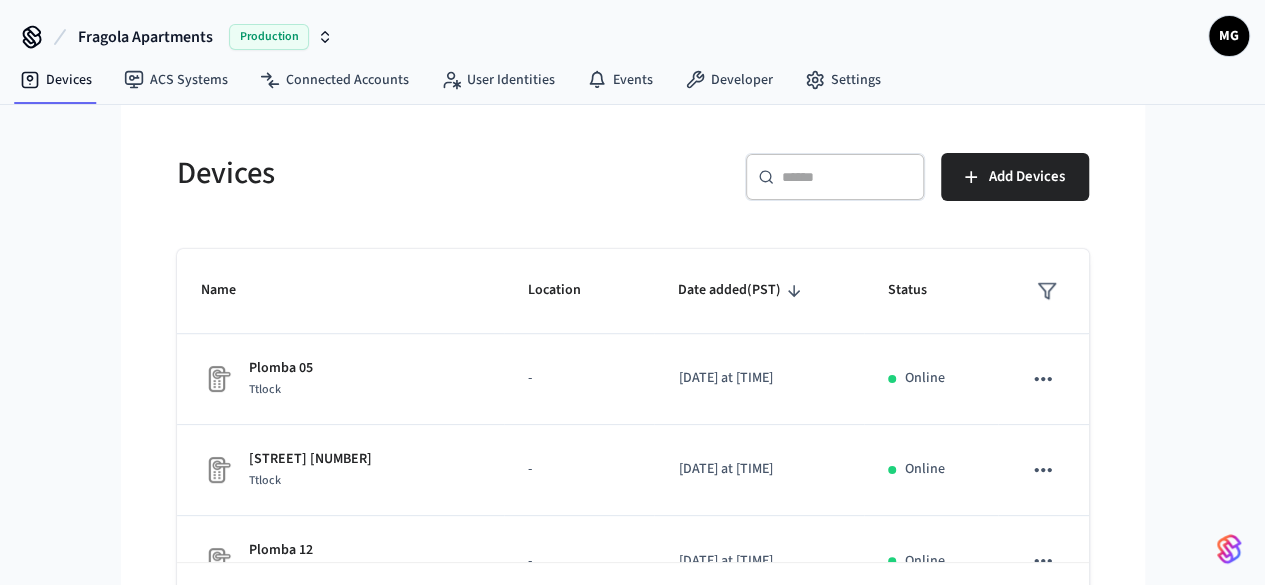 scroll, scrollTop: 679, scrollLeft: 0, axis: vertical 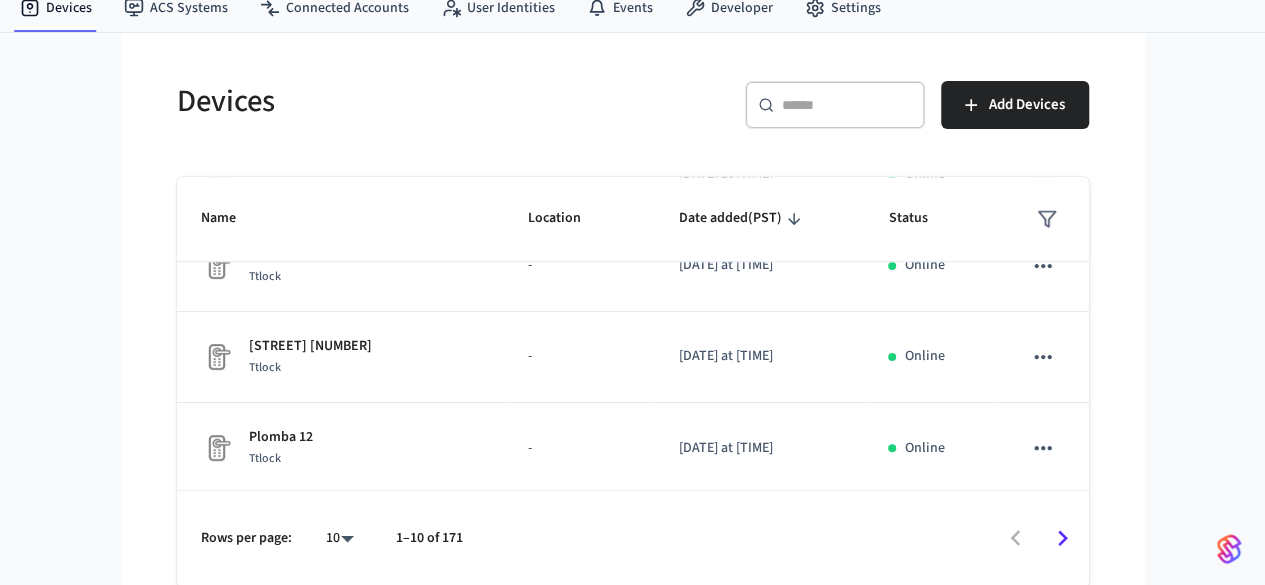 click on "​ ​" at bounding box center [835, 105] 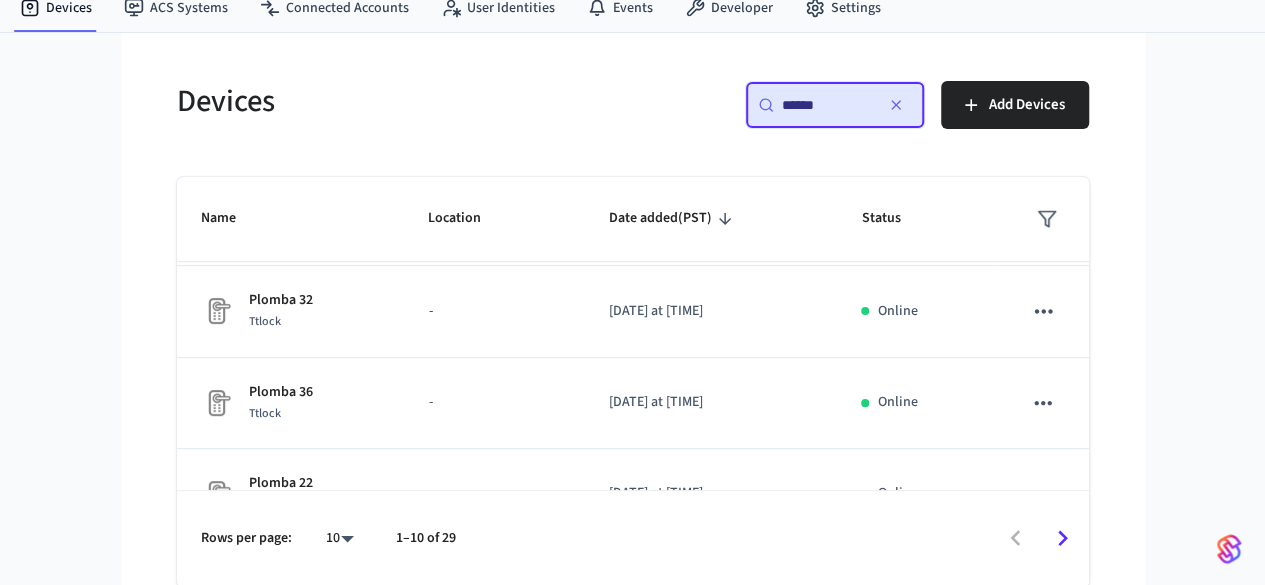 scroll, scrollTop: 0, scrollLeft: 0, axis: both 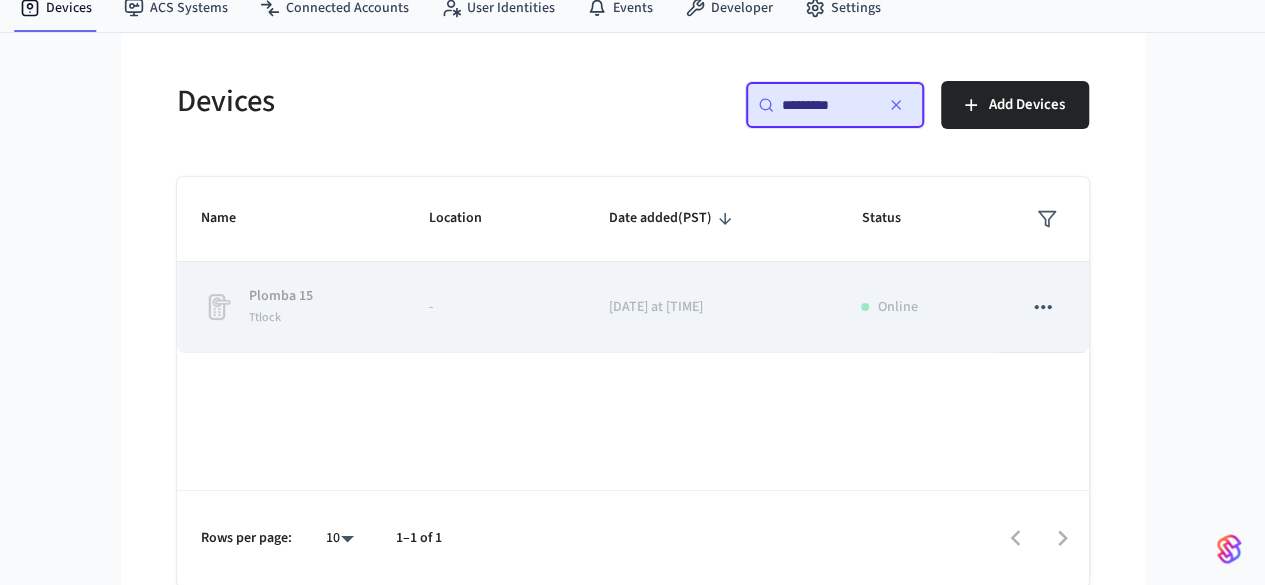 click 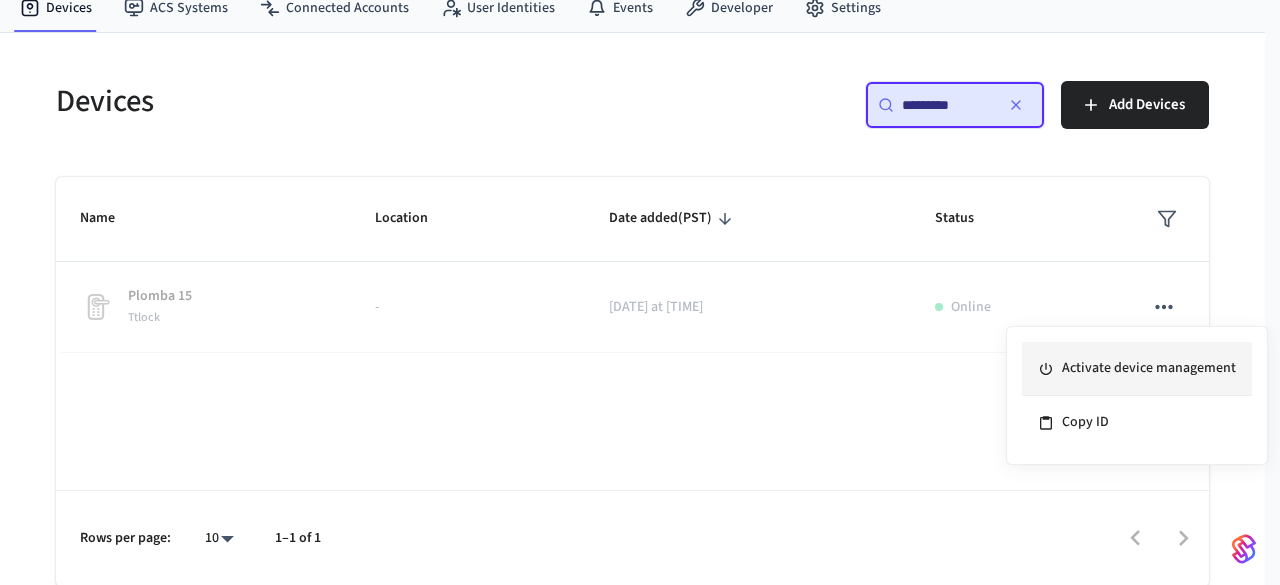 click on "Activate device management" at bounding box center (1137, 369) 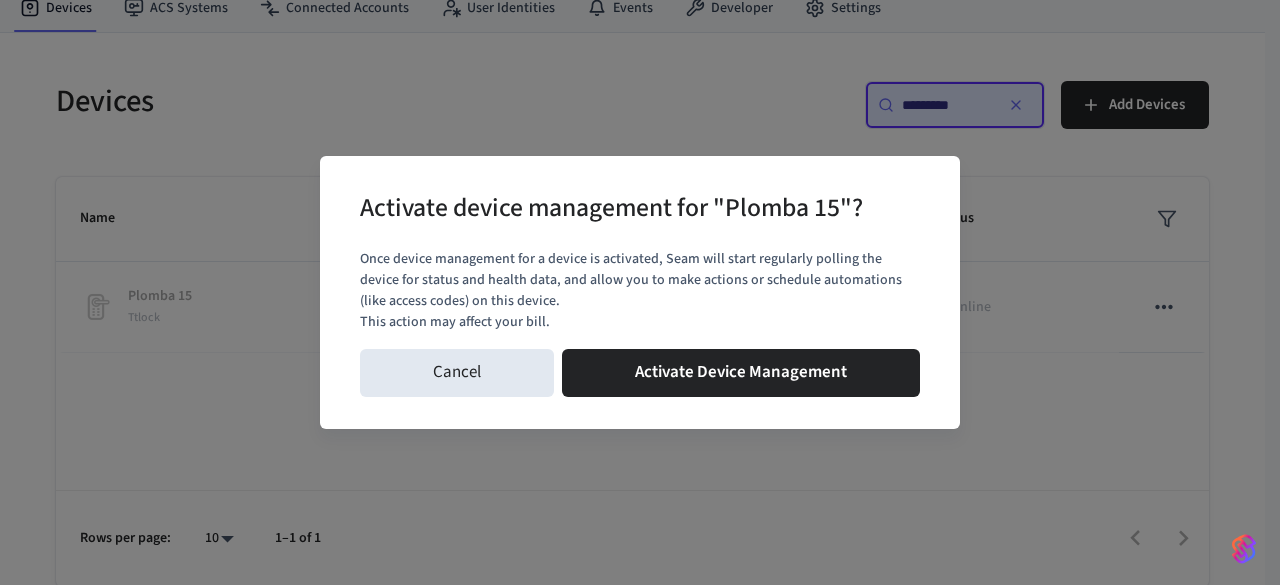 click on "Once device management for a device is activated, Seam will start regularly polling the device for status and health data, and allow you to make actions or schedule automations (like access codes) on this device." at bounding box center [640, 280] 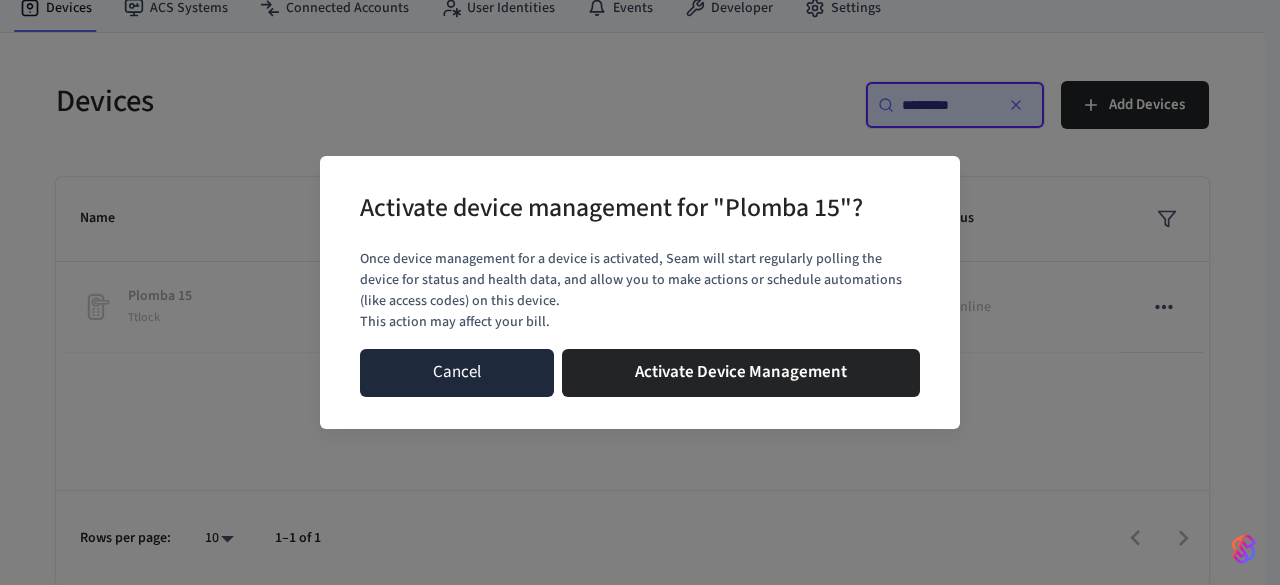 click on "Cancel" at bounding box center (457, 373) 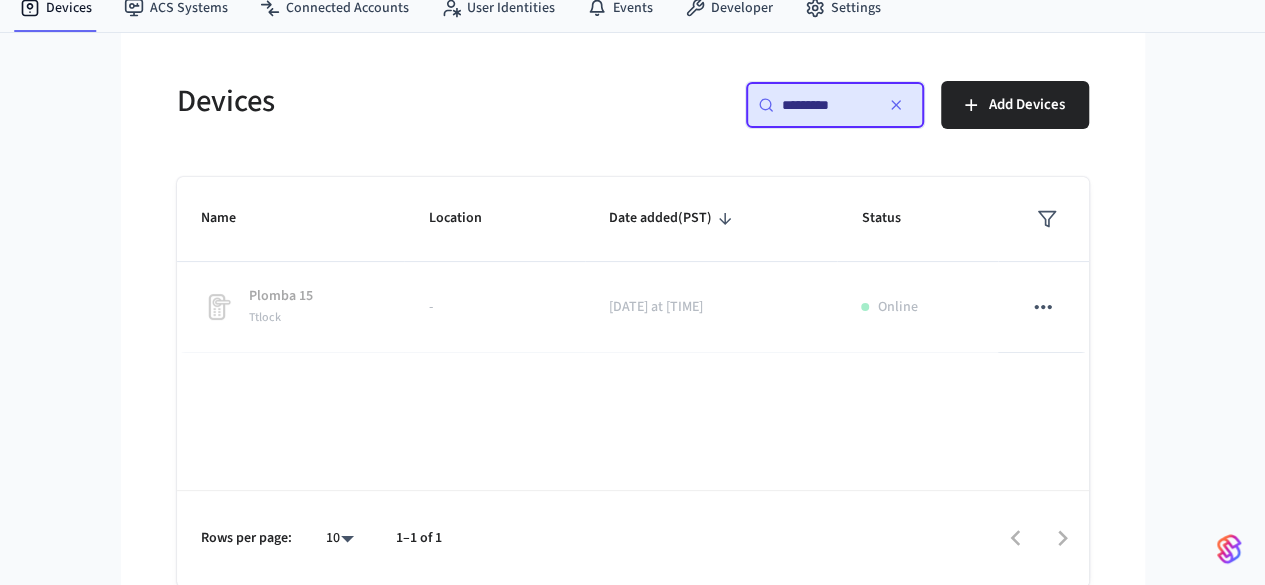 click on "*********" at bounding box center [827, 105] 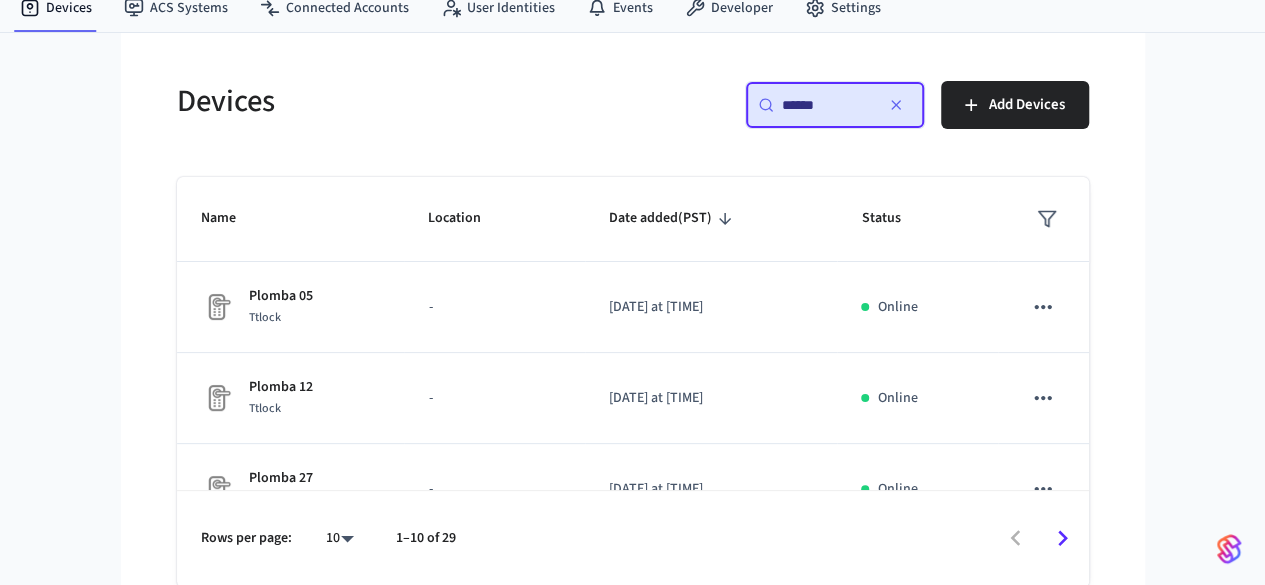 type on "******" 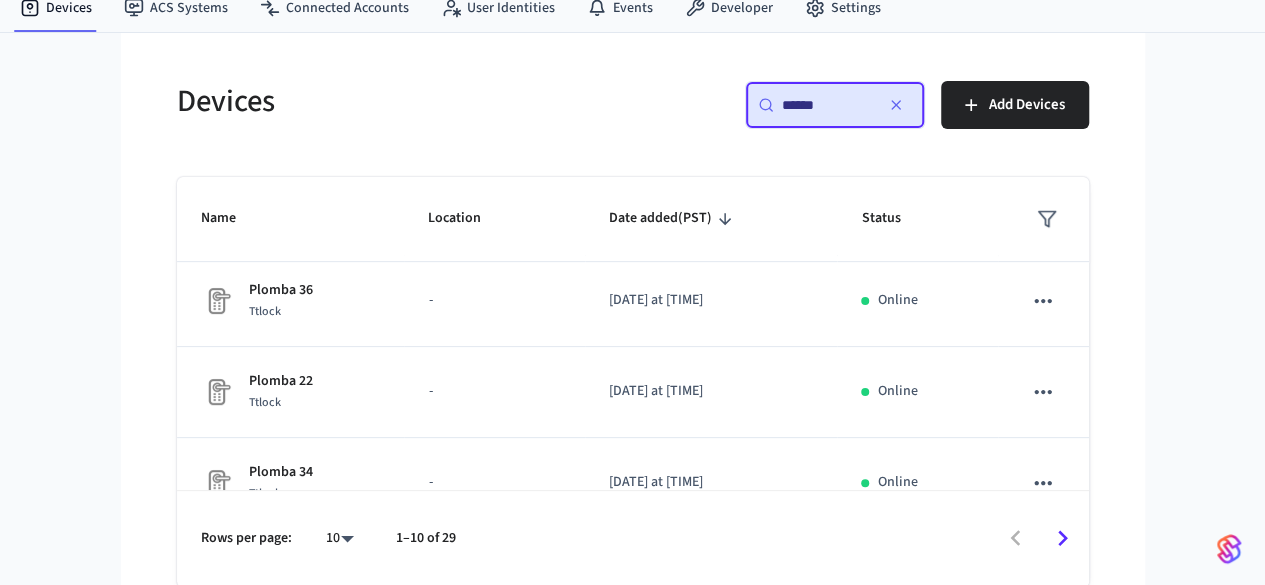 scroll, scrollTop: 679, scrollLeft: 0, axis: vertical 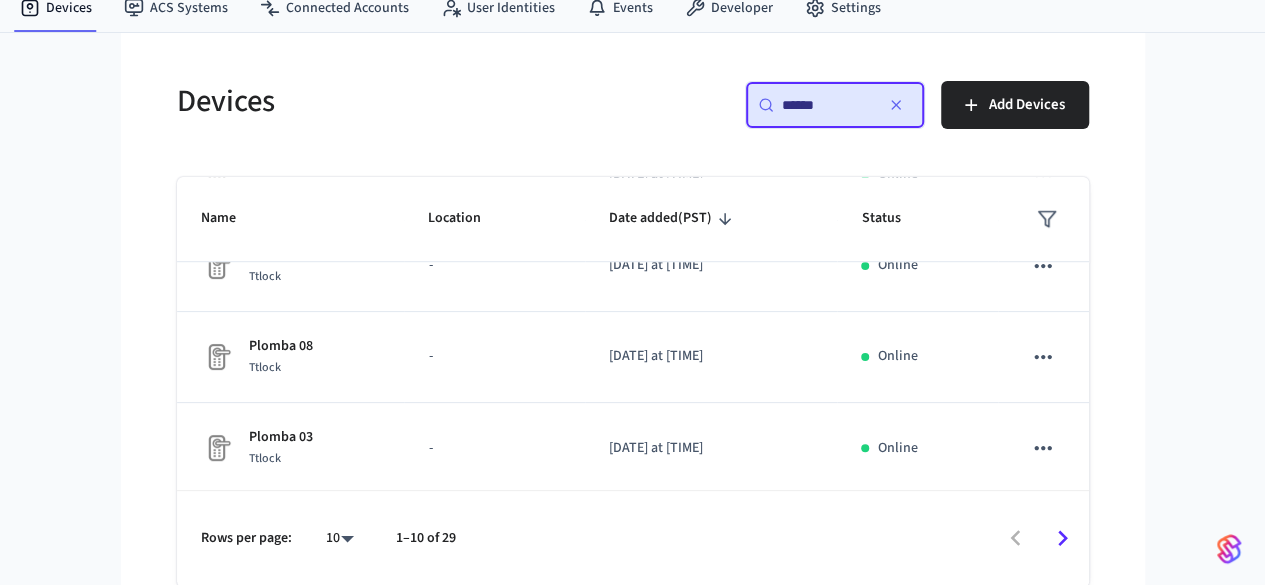 click on "[STREET] [NUMBER] Ttlock - [DATE] at [TIME] Online [STREET] [NUMBER] Ttlock - [DATE] at [TIME] Online [STREET] [NUMBER] Ttlock - [DATE] at [TIME] Online [STREET] [NUMBER] Ttlock - [DATE] at [TIME] Online [STREET] [NUMBER] Ttlock - [DATE] at [TIME] Online [STREET] [NUMBER] Ttlock - [DATE] at [TIME] Online [STREET] [NUMBER] Ttlock - [DATE] at [TIME] Online [STREET] [NUMBER] Ttlock - [DATE] at [TIME] Online [STREET] [NUMBER] Ttlock - [DATE] at [TIME] Online [STREET] [NUMBER] Ttlock - [DATE] at [TIME] Online Rows per page: 10 ** 1–10 of 29 /devices/list /devices/unmanaged/list Devices | Seam Activate device management Copy ID" at bounding box center (632, 257) 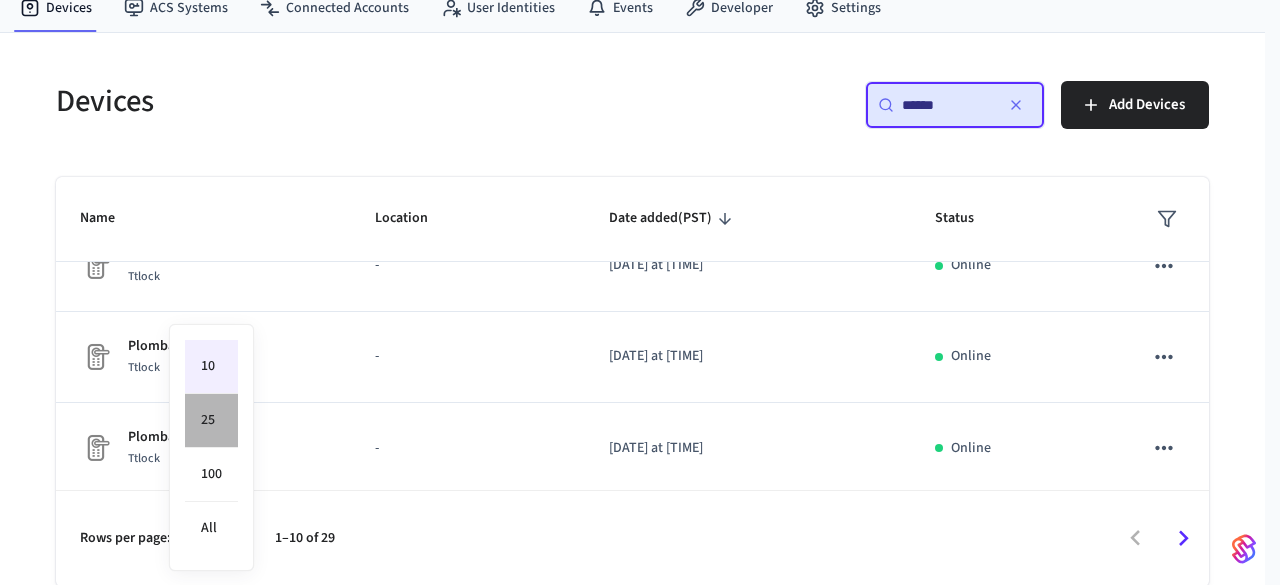 click on "25" at bounding box center [211, 421] 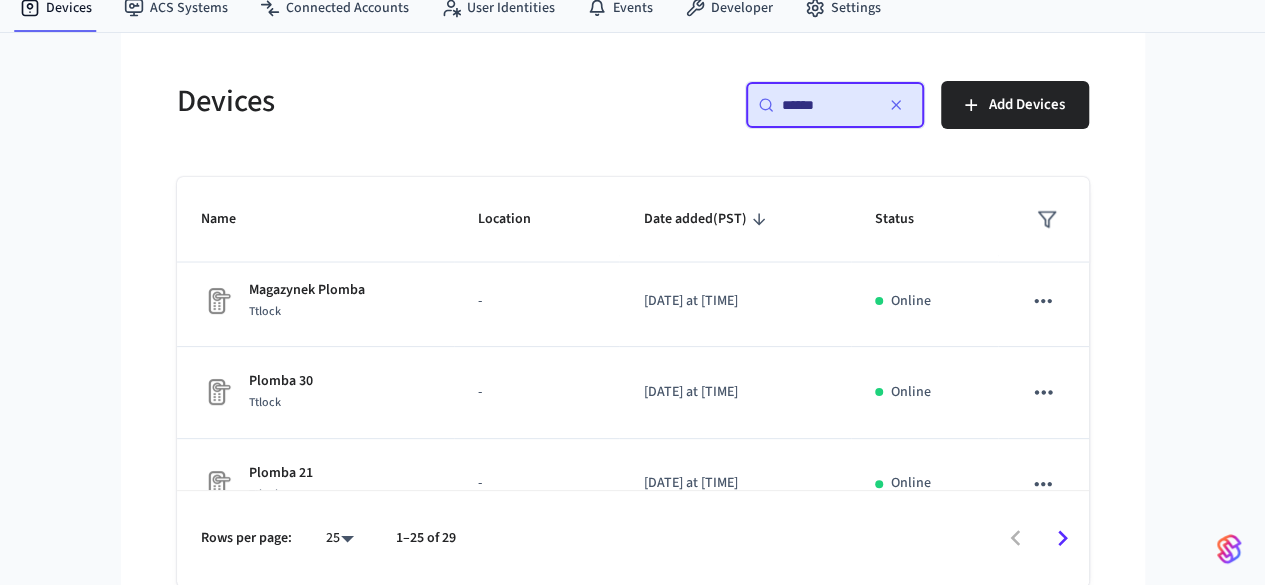 scroll, scrollTop: 2040, scrollLeft: 0, axis: vertical 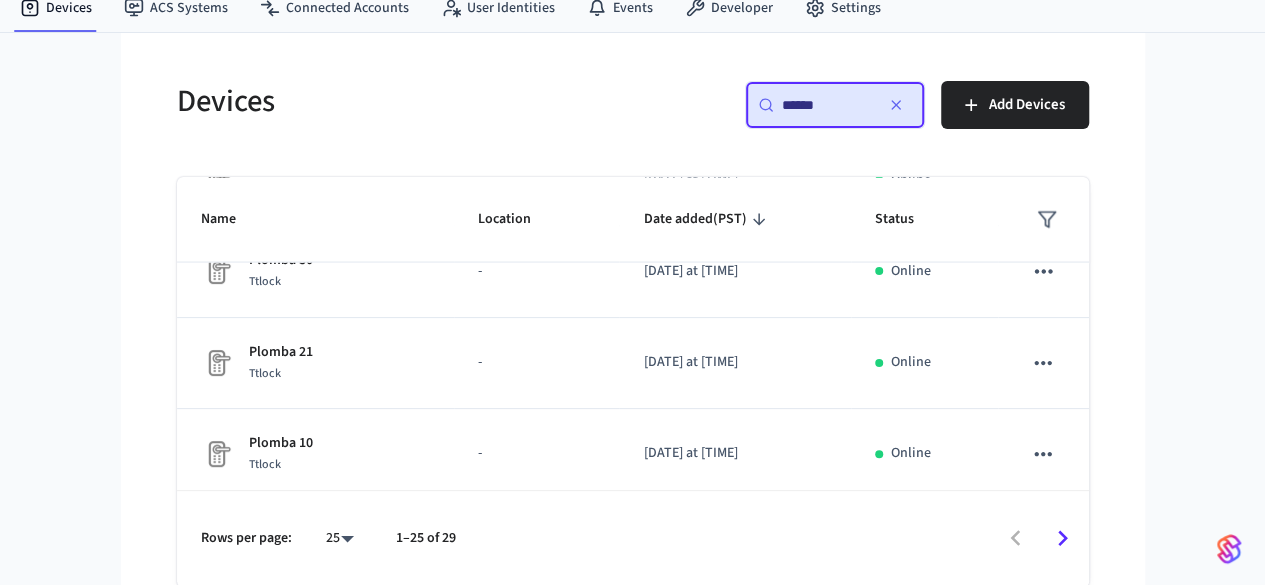 click on "[STREET] [NUMBER] Ttlock - [DATE] at [TIME] Online [STREET] [NUMBER] Ttlock - [DATE] at [TIME] Online [STREET] [NUMBER] Ttlock - [DATE] at [TIME] Online [STREET] [NUMBER] Ttlock - [DATE] at [TIME] Online [STREET] [NUMBER] Ttlock - [DATE] at [TIME] Online [STREET] [NUMBER] Ttlock - [DATE] at [TIME] Online [STREET] [NUMBER] Ttlock - [DATE] at [TIME] Online [STREET] [NUMBER] Ttlock - [DATE] at [TIME] Online [STREET] [NUMBER] Ttlock - [DATE] at [TIME] Online [STREET] [NUMBER] Ttlock - [DATE] at [TIME] Online [STREET] [NUMBER] Ttlock - [DATE] at [TIME] Offline [STREET] [NUMBER] Ttlock - [DATE] at [TIME] Online [STREET] [NUMBER] Ttlock - [DATE] at [TIME] Online [STREET] [NUMBER] Ttlock - [DATE] at [TIME] Online [STREET] [NUMBER] Broken Ttlock - [DATE] at [TIME] Offline [STREET] [NUMBER] Ttlock - [DATE] at [TIME] Online [STREET] [NUMBER] Ttlock - [DATE] at [TIME] Online [STREET] [NUMBER]" at bounding box center (632, 257) 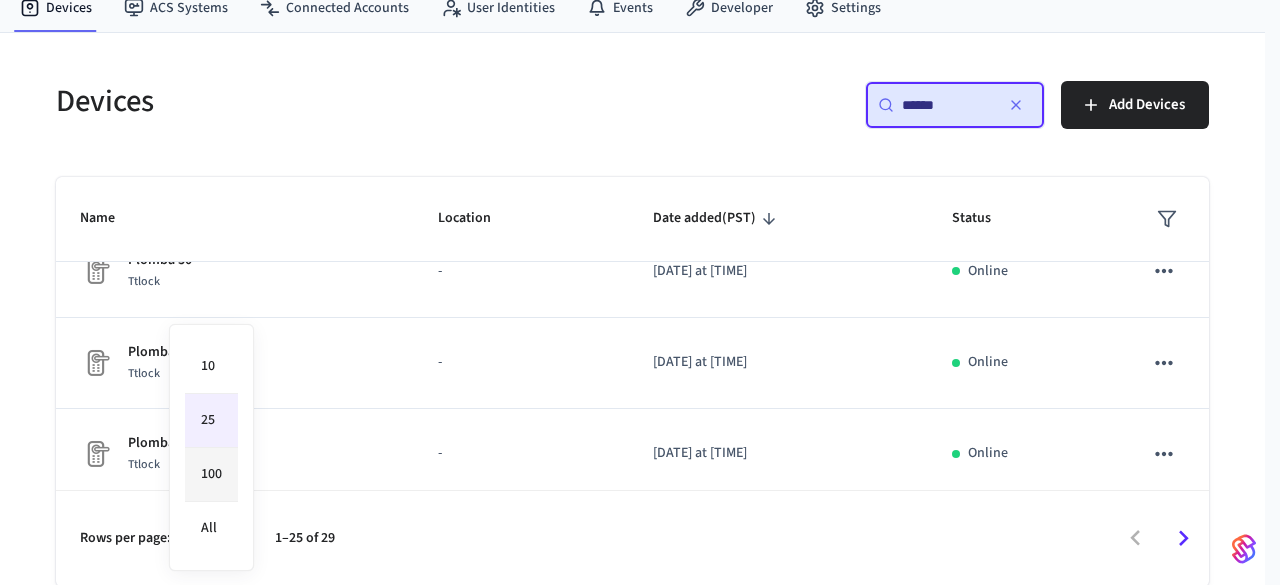 click on "100" at bounding box center [211, 475] 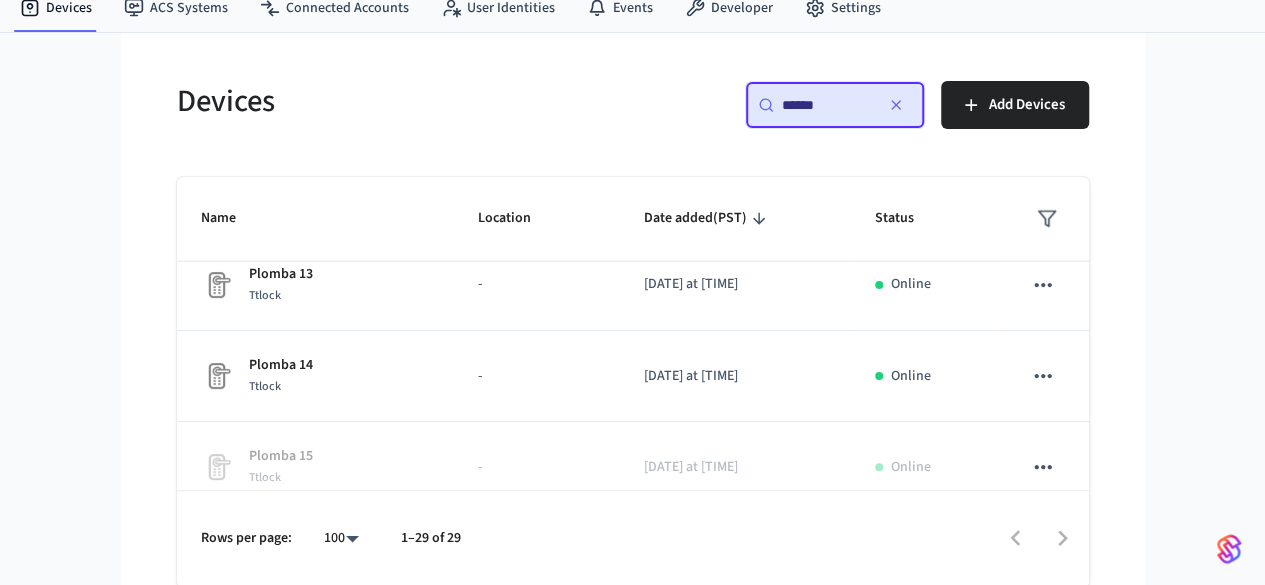 scroll, scrollTop: 2404, scrollLeft: 0, axis: vertical 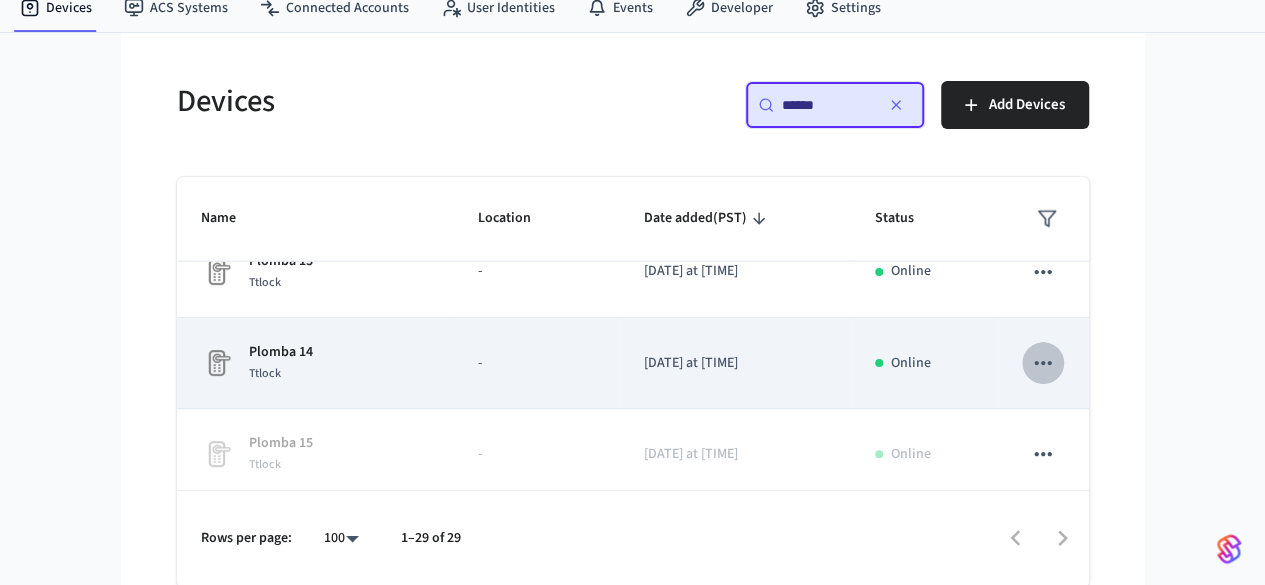 click 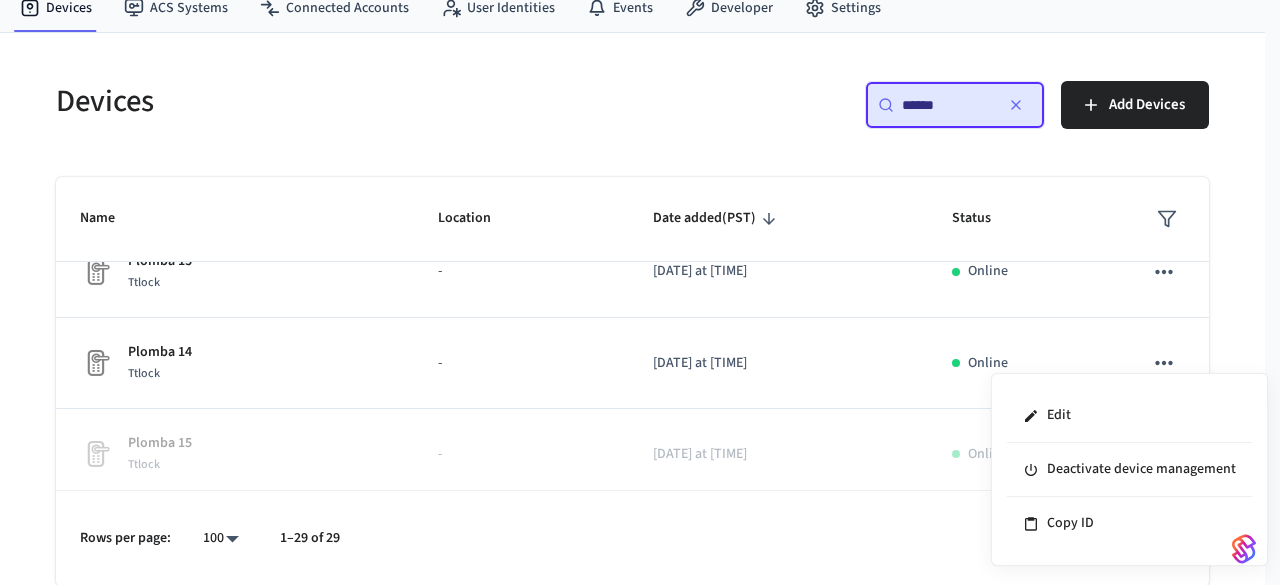 click at bounding box center [640, 292] 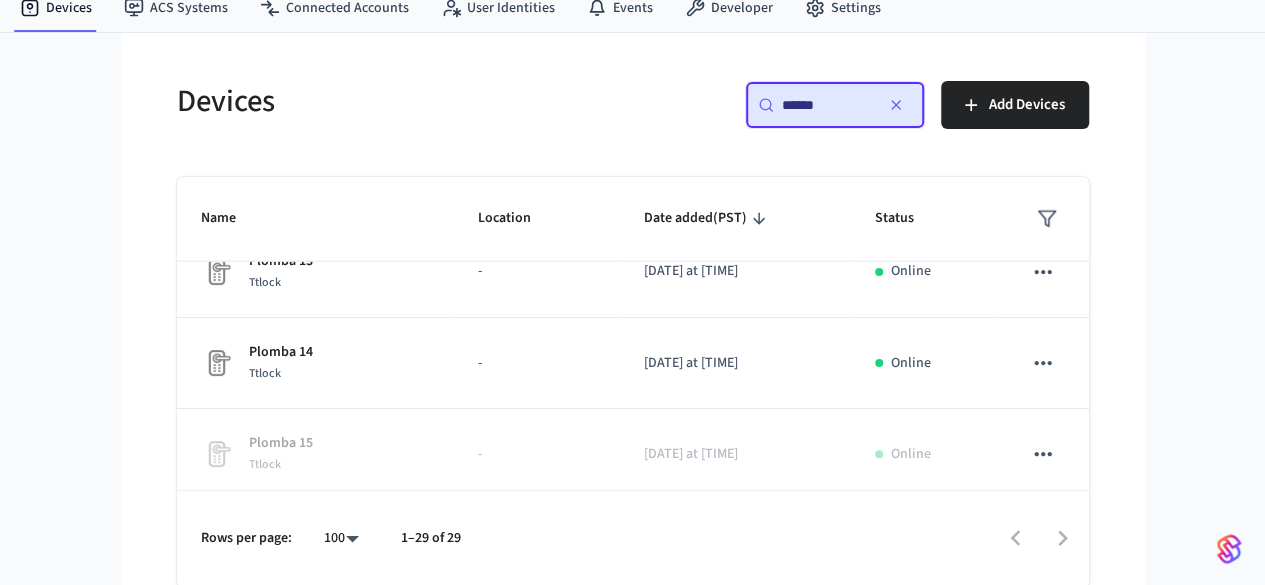 type 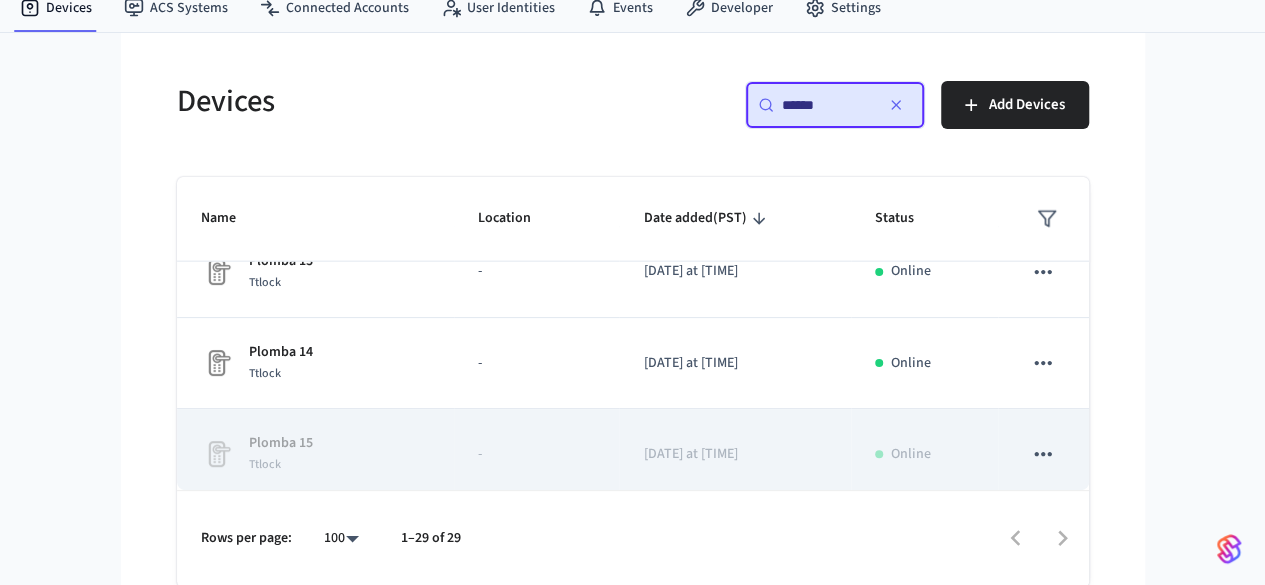 click 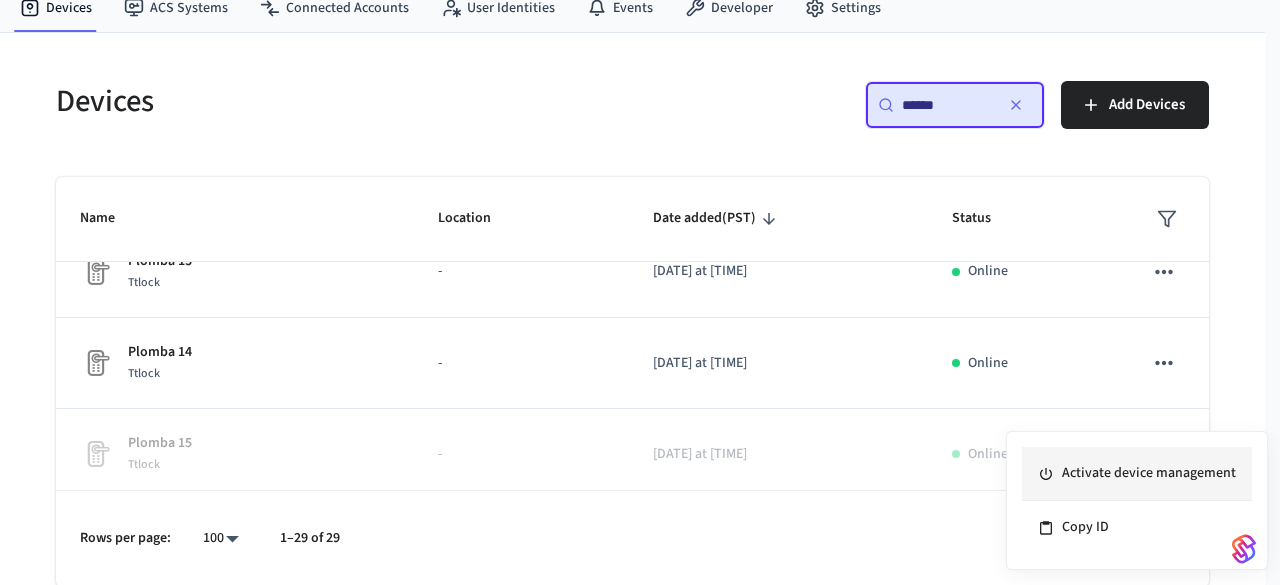 click on "Activate device management" at bounding box center [1137, 474] 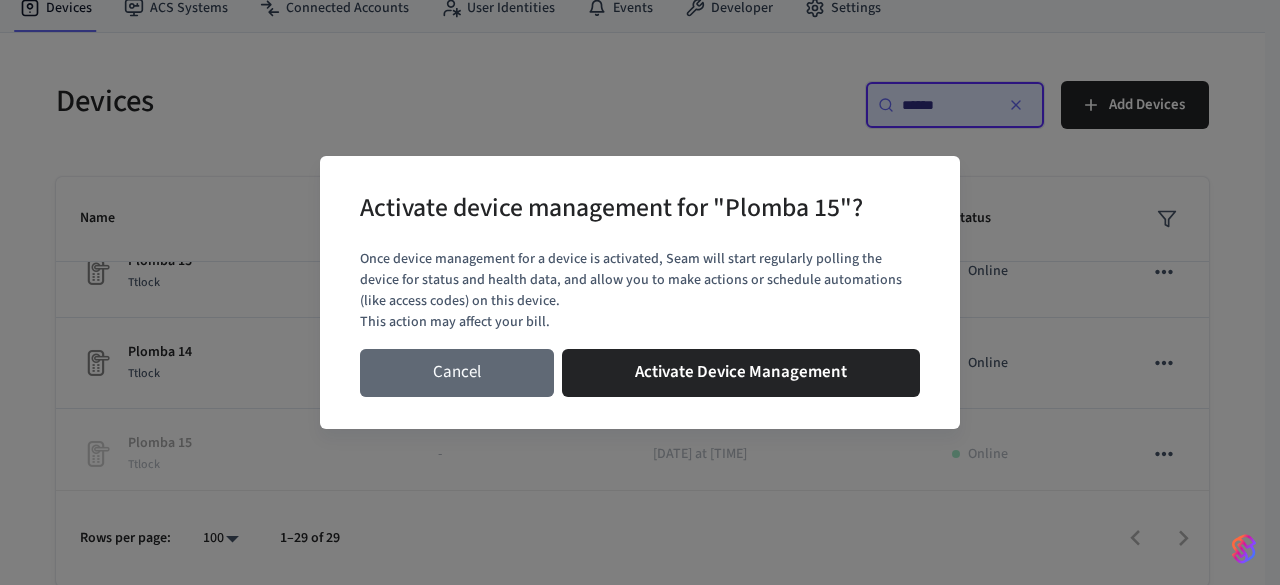 click on "Cancel" at bounding box center (457, 373) 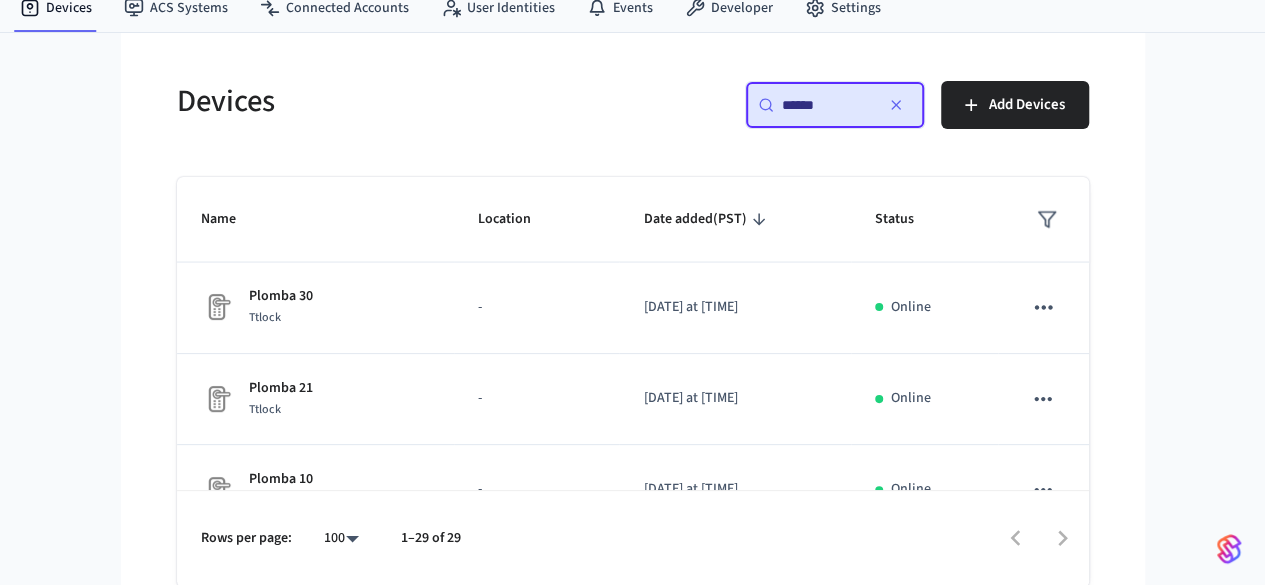 scroll, scrollTop: 2404, scrollLeft: 0, axis: vertical 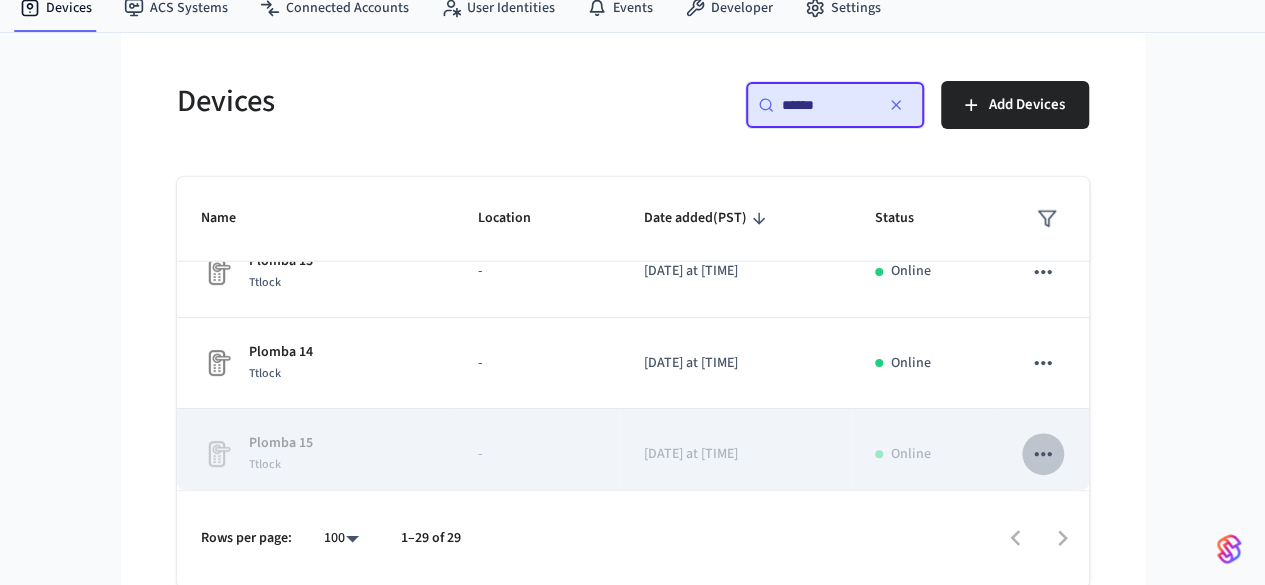 click 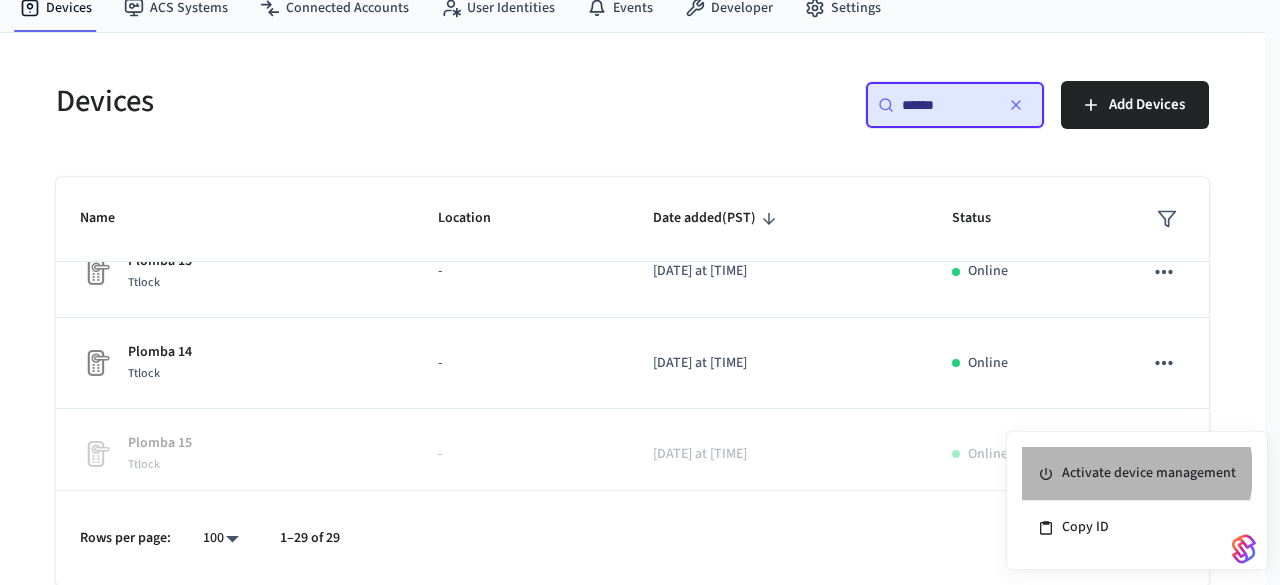 click on "Activate device management" at bounding box center (1137, 474) 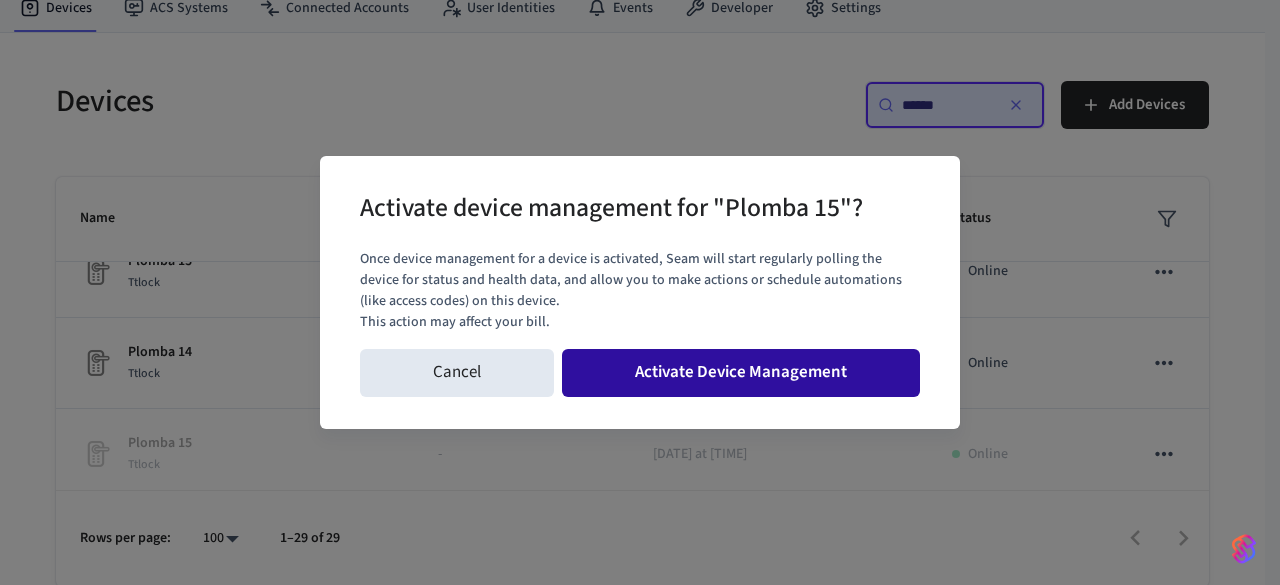 click on "Activate Device Management" at bounding box center [741, 373] 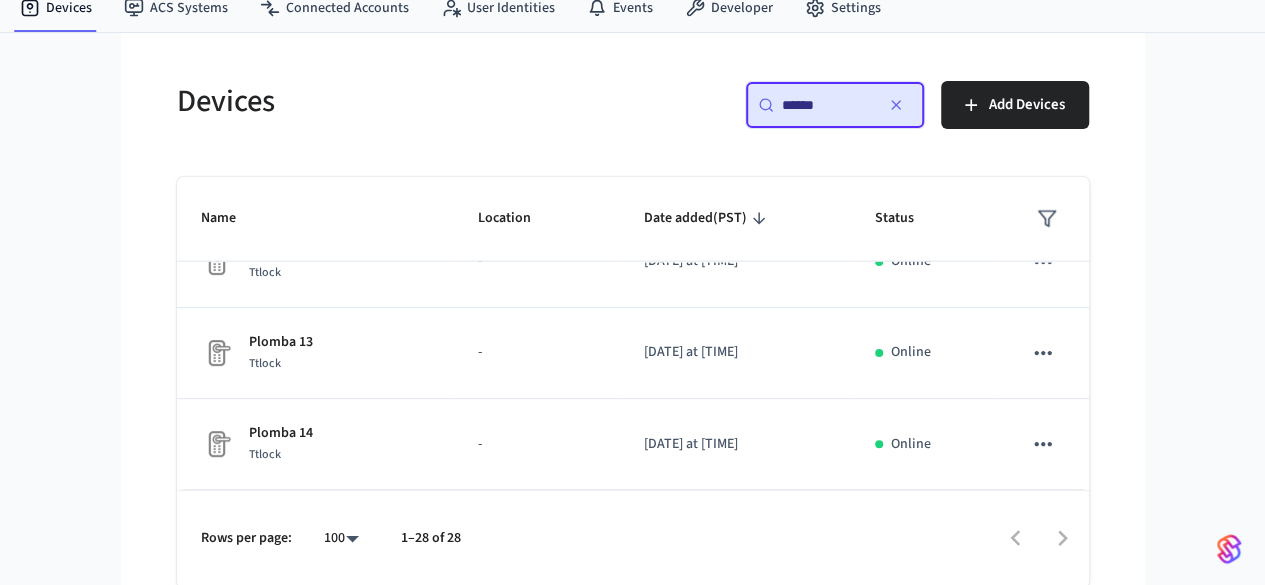 scroll, scrollTop: 2404, scrollLeft: 0, axis: vertical 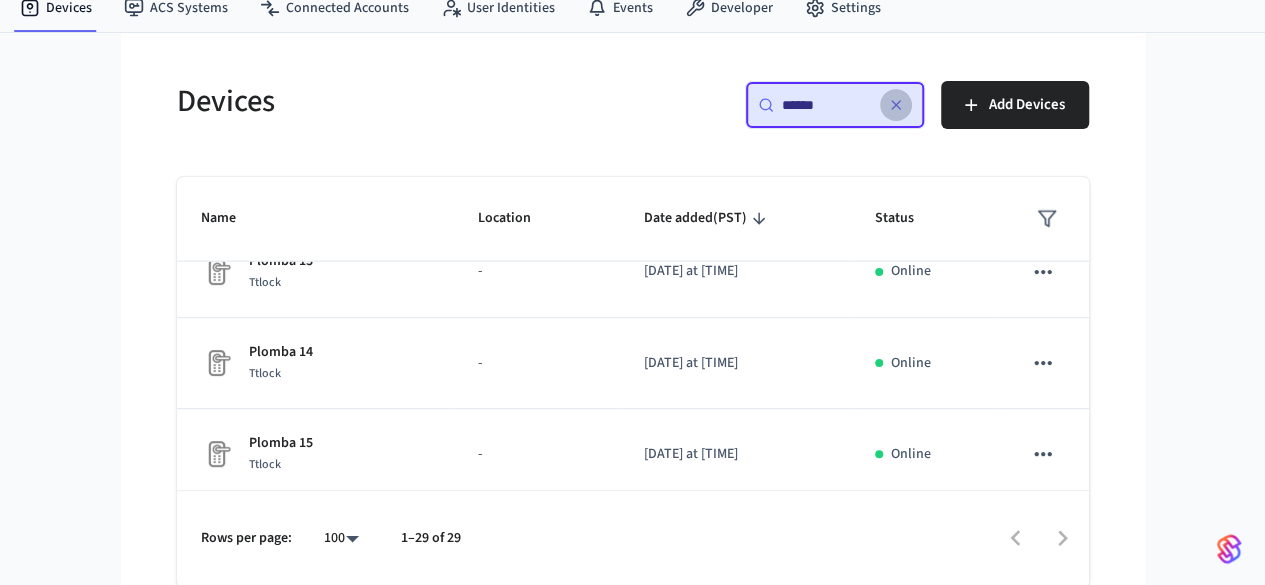 click 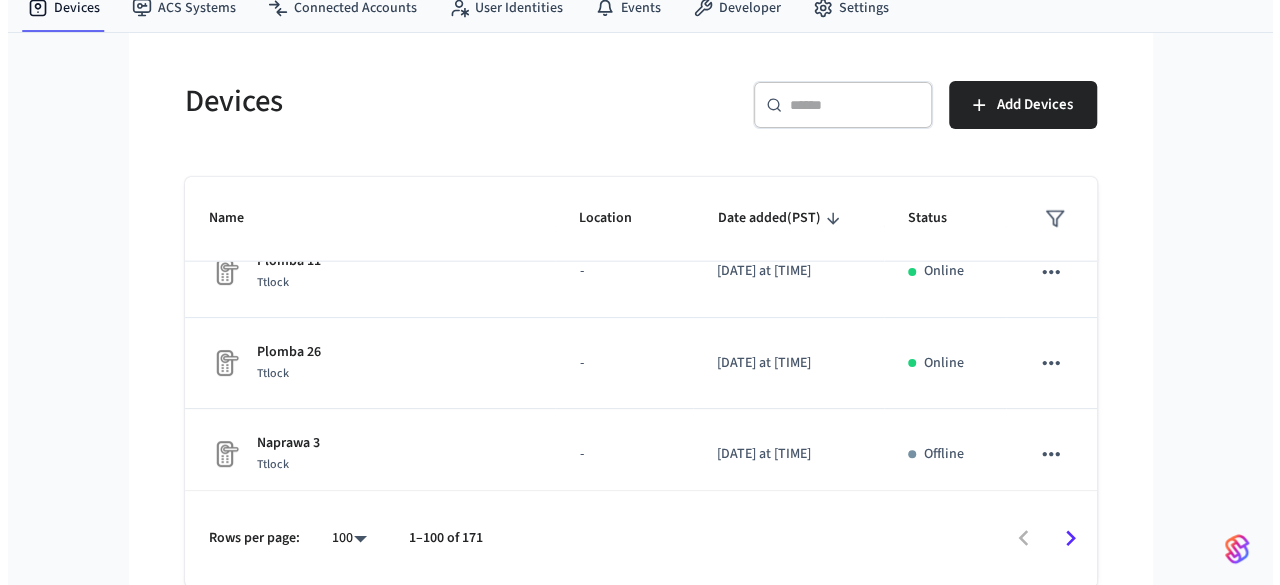 scroll, scrollTop: 7034, scrollLeft: 0, axis: vertical 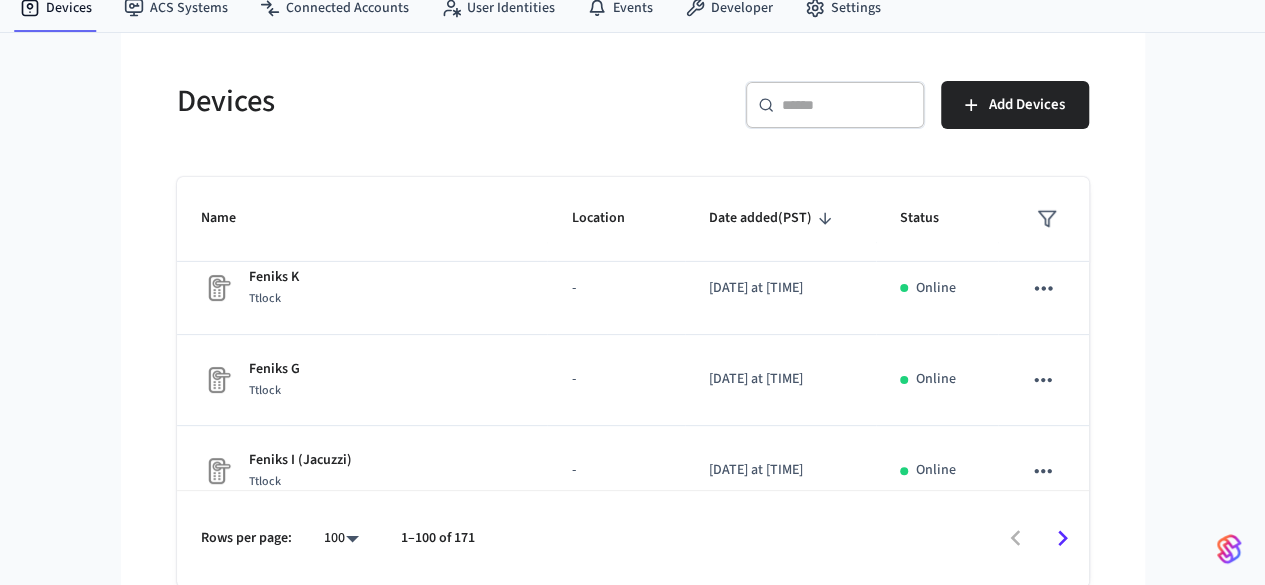 click on "[STREET] [NUMBER]/[NUMBER] Ttlock - [DATE] at [TIME] Offline [STREET] Ttlock - [DATE] at [TIME] Offline [STREET] [NUMBER] Ttlock - [DATE] at [TIME] Online [STREET] [STREET] Ttlock - [DATE] at [TIME] Online [STREET] [NUMBER][LETTER] Ttlock - [DATE] at [TIME] Online [STREET] Ttlock - [DATE] at [TIME] Online [STREET] [NUMBER] 2-bedroom Ttlock - [DATE] at [TIME] Online [STREET] [NUMBER] Ttlock - [DATE] at [TIME] Online [STREET] [NUMBER] Ttlock - [DATE] at [TIME] Online [STREET] [NUMBER] Ttlock - [DATE] at [TIME] Online [STREET] [NUMBER] Ttlock - [DATE] at [TIME] Online [STREET] [NUMBER] Ttlock - [DATE] at [TIME] Online [STREET] [NUMBER] Ttlock - [DATE] at [TIME] Online [STREET] [NUMBER] Ttlock - [DATE] at [TIME] Online [STREET] [LETTER] Ttlock - [DATE] at [TIME] Online [STREET] [NUMBER]/[NUMBER] Ttlock - Online" at bounding box center (632, 257) 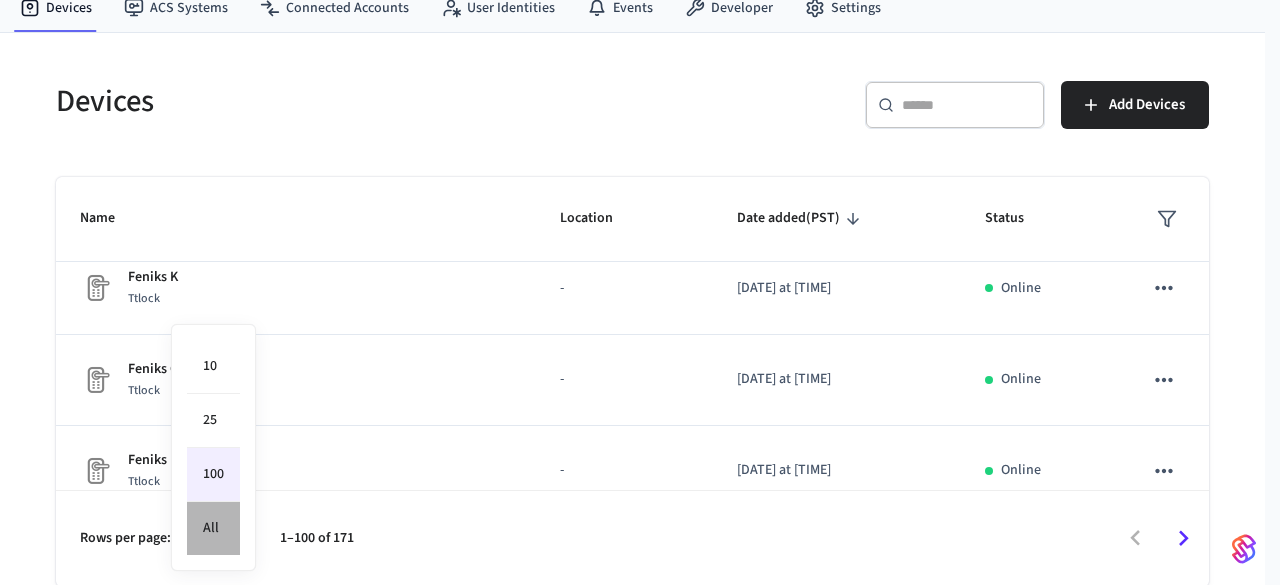 click on "All" at bounding box center [213, 528] 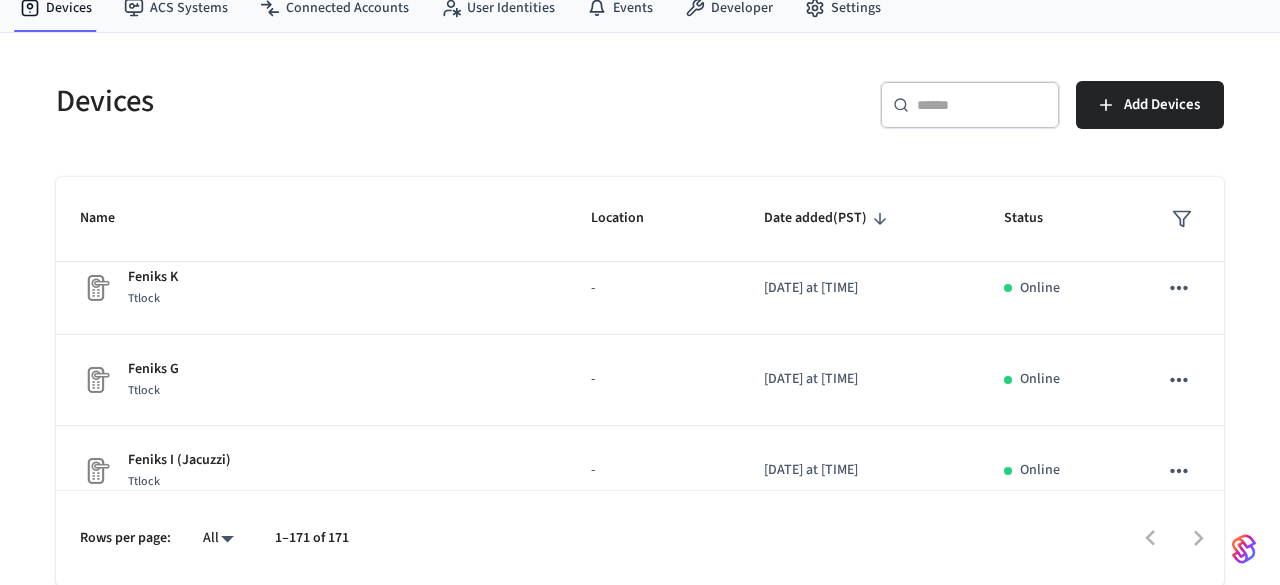 type on "**" 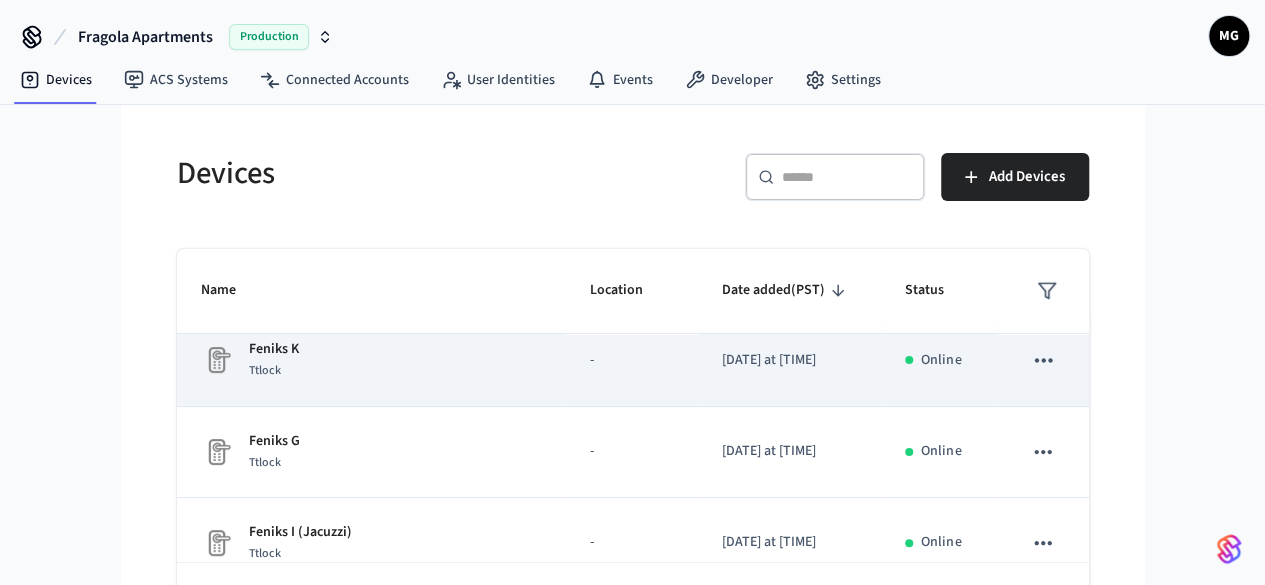 scroll, scrollTop: 0, scrollLeft: 0, axis: both 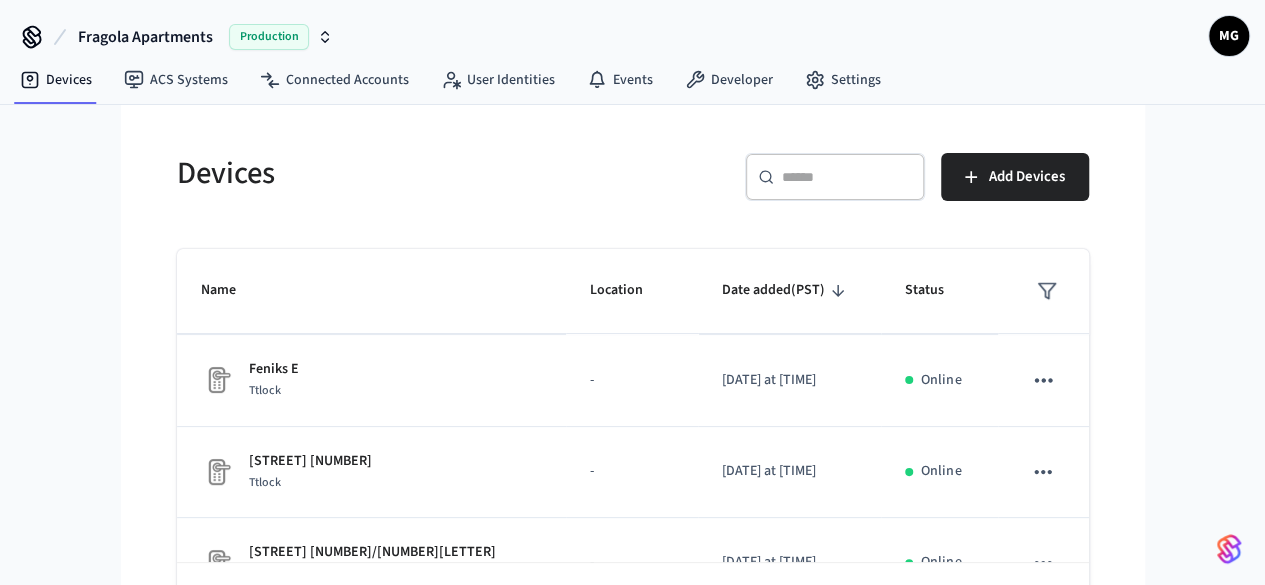 drag, startPoint x: 610, startPoint y: 251, endPoint x: 599, endPoint y: 236, distance: 18.601076 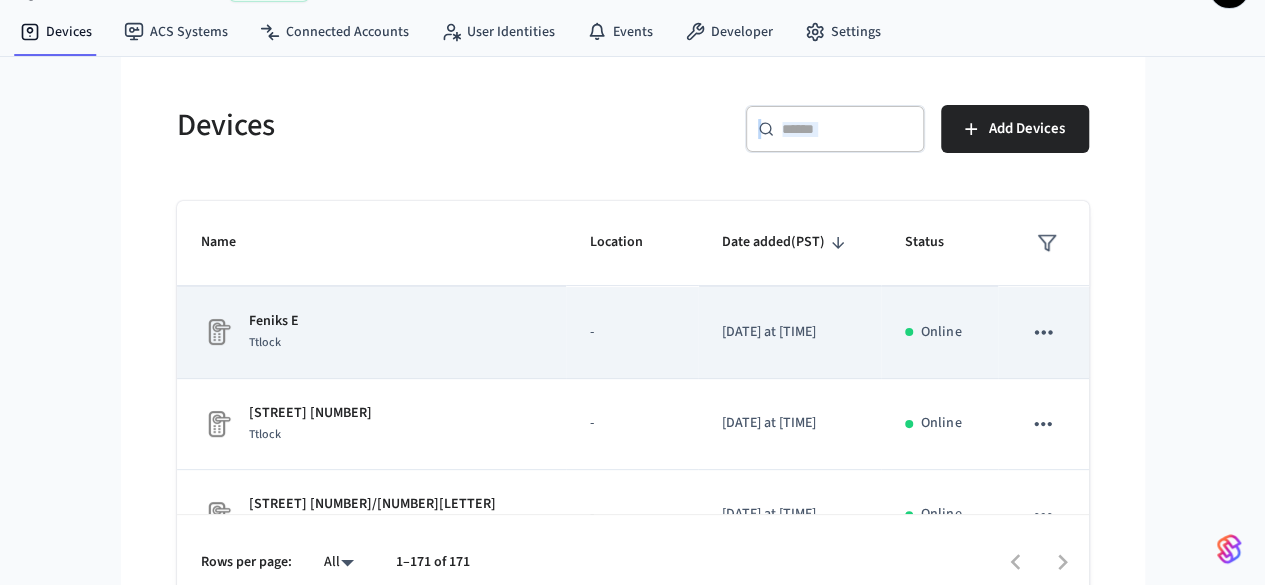 scroll, scrollTop: 72, scrollLeft: 0, axis: vertical 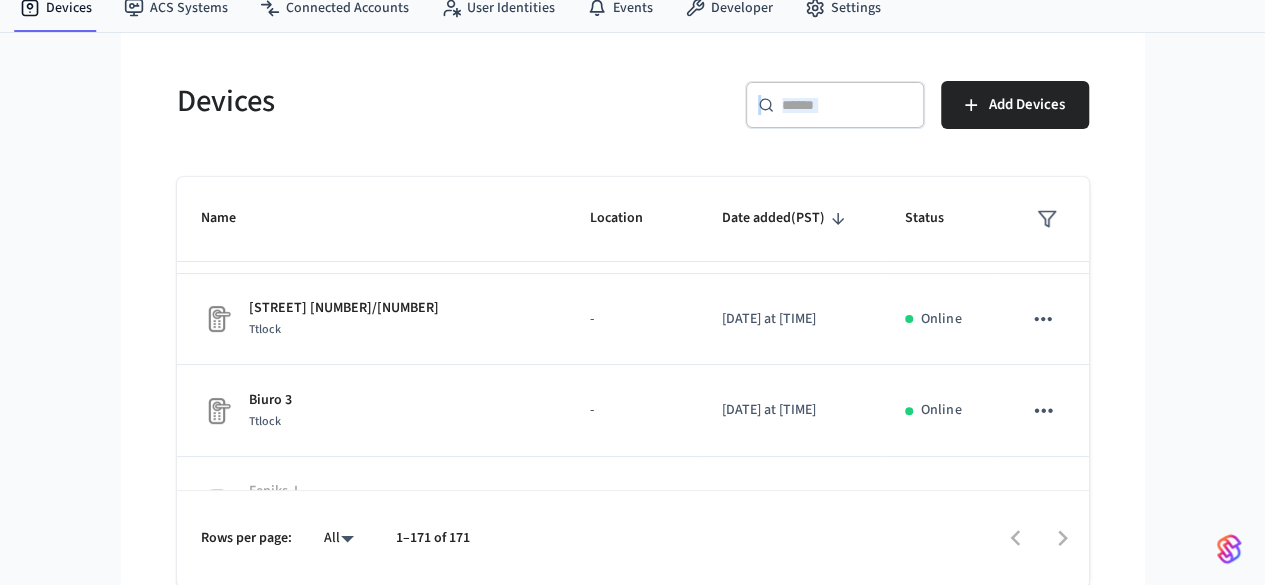 click on "[STREET] [NUMBER]/[NUMBER] Ttlock - [DATE] at [TIME] Offline [STREET] Ttlock - [DATE] at [TIME] Offline [STREET] [NUMBER] Ttlock - [DATE] at [TIME] Online [STREET] [STREET] Ttlock - [DATE] at [TIME] Online [STREET] [NUMBER][LETTER] Ttlock - [DATE] at [TIME] Online [STREET] Ttlock - [DATE] at [TIME] Online [STREET] [NUMBER] 2-bedroom Ttlock - [DATE] at [TIME] Online [STREET] [NUMBER] Ttlock - [DATE] at [TIME] Online [STREET] [NUMBER] Ttlock - [DATE] at [TIME] Online [STREET] [NUMBER] Ttlock - [DATE] at [TIME] Online [STREET] [NUMBER] Ttlock - [DATE] at [TIME] Online [STREET] [NUMBER] Ttlock - [DATE] at [TIME] Online [STREET] [NUMBER] Ttlock - [DATE] at [TIME] Online [STREET] [NUMBER] Ttlock - [DATE] at [TIME] Online [STREET] [LETTER] Ttlock - [DATE] at [TIME] Online [STREET] [NUMBER]/[NUMBER] Ttlock - Online" at bounding box center [632, 257] 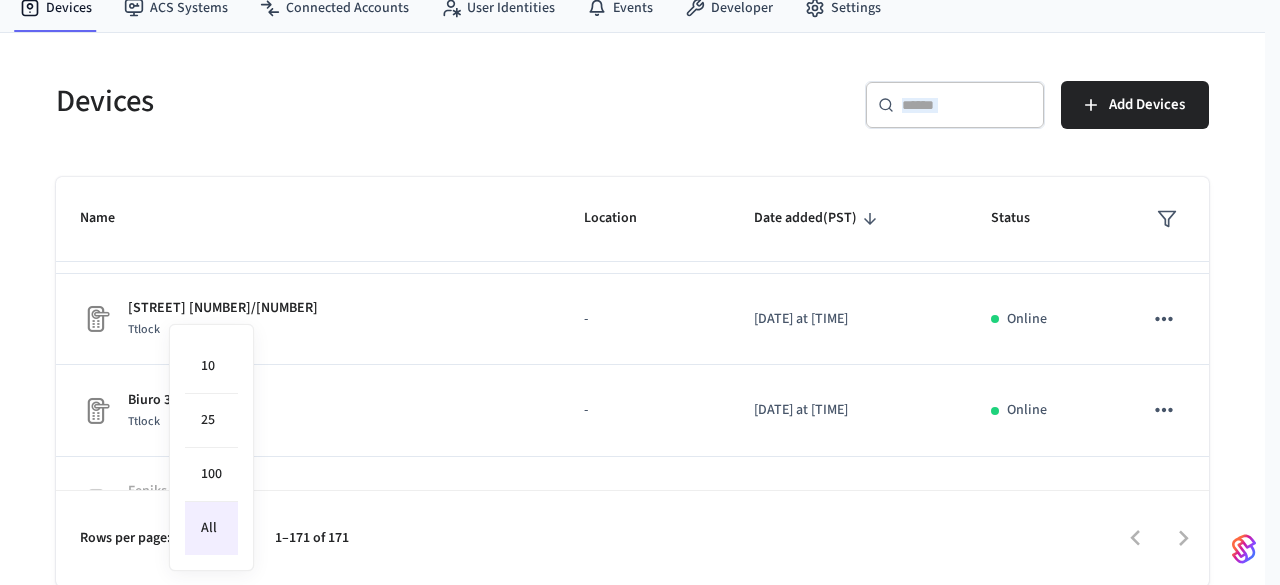 click on "All" at bounding box center (211, 528) 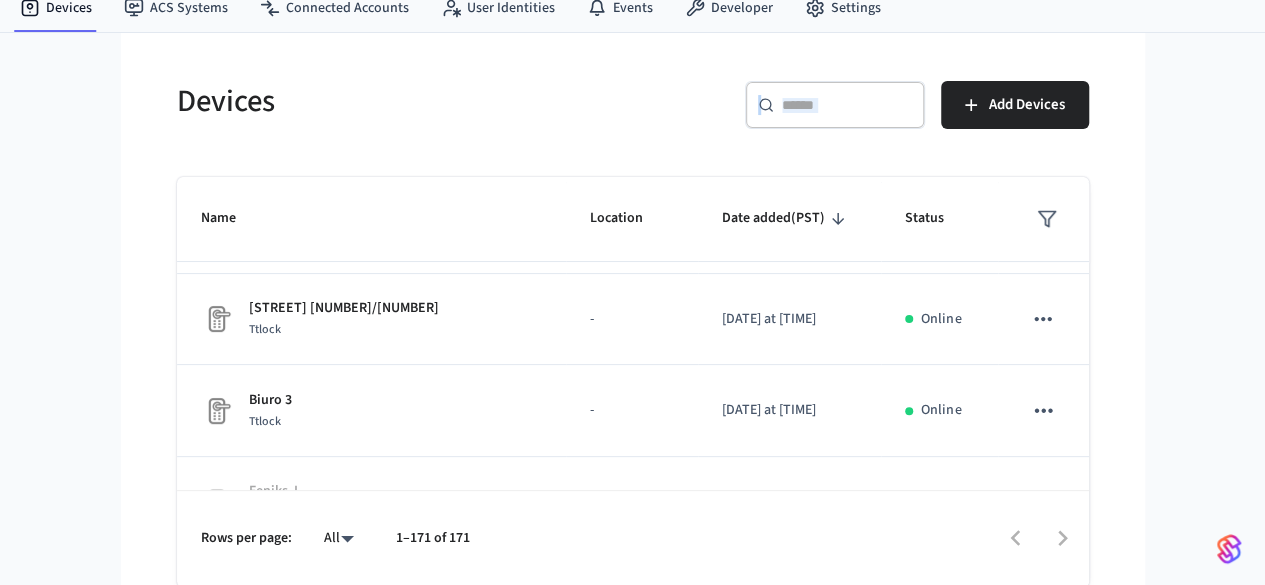 click on "​ ​ Add Devices" at bounding box center [855, 101] 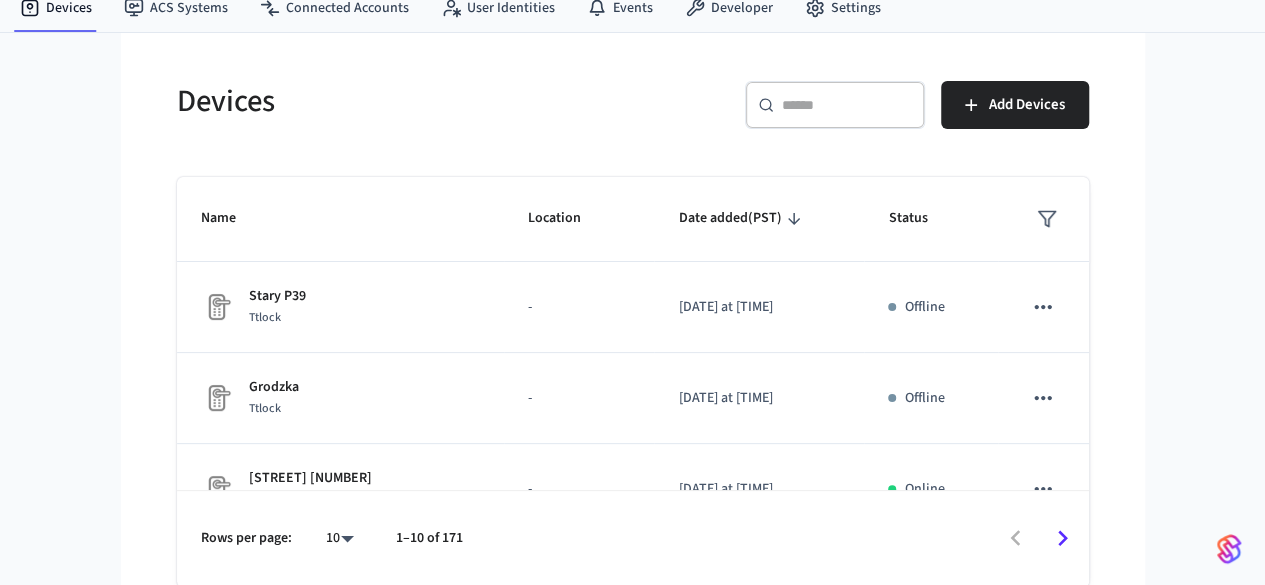 scroll, scrollTop: 72, scrollLeft: 0, axis: vertical 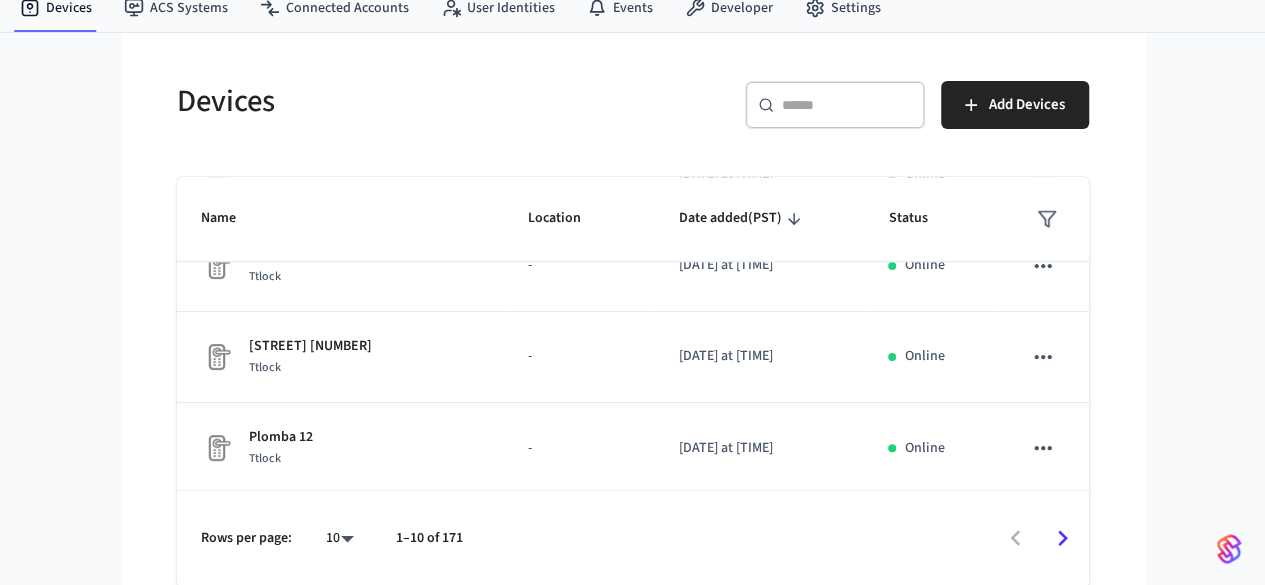 click on "Fragola Apartments Production MG Devices ACS Systems Connected Accounts User Identities Events Developer Settings Devices ​ ​ Add Devices Name Location Date added  (PST) Status Stary P39 Ttlock - 2025/06/25 at 2:07 pm Offline Grodzka Ttlock - 2025/06/25 at 2:07 pm Offline Madalińskiego 36A Ttlock - 2025/06/25 at 2:07 pm Online Węgierska Korytarz Ttlock - 2025/06/25 at 2:07 pm Online Węgierska 7A Ttlock - 2025/06/25 at 2:07 pm Online Węgierska 7 Ttlock - 2025/06/25 at 2:07 pm Online Studencka 25 2-bedroom Ttlock - 2025/06/25 at 2:07 pm Online Plomba 05 Ttlock - 2025/06/25 at 2:07 pm Online Rajska 306 Ttlock - 2025/06/25 at 2:07 pm Online Plomba 12 Ttlock - 2025/06/25 at 2:07 pm Online Rows per page: 10 ** 1–10 of 171 8 /devices/list 8 /devices/unmanaged/list Devices | Seam Activate device management Copy ID" at bounding box center [632, 257] 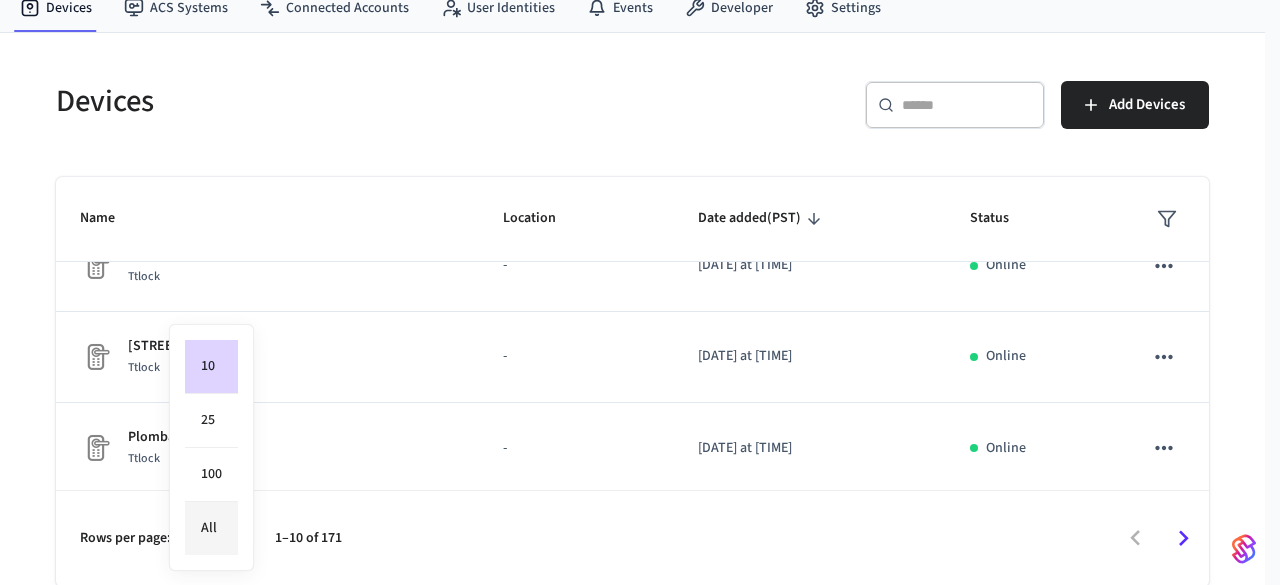 click on "All" at bounding box center (211, 528) 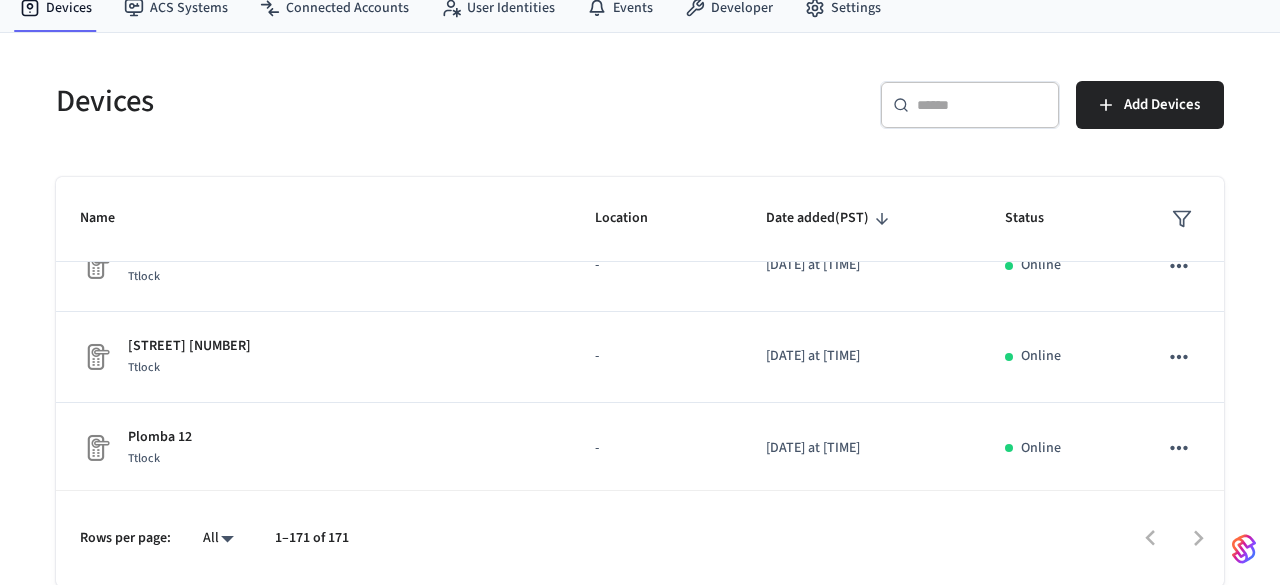 type on "**" 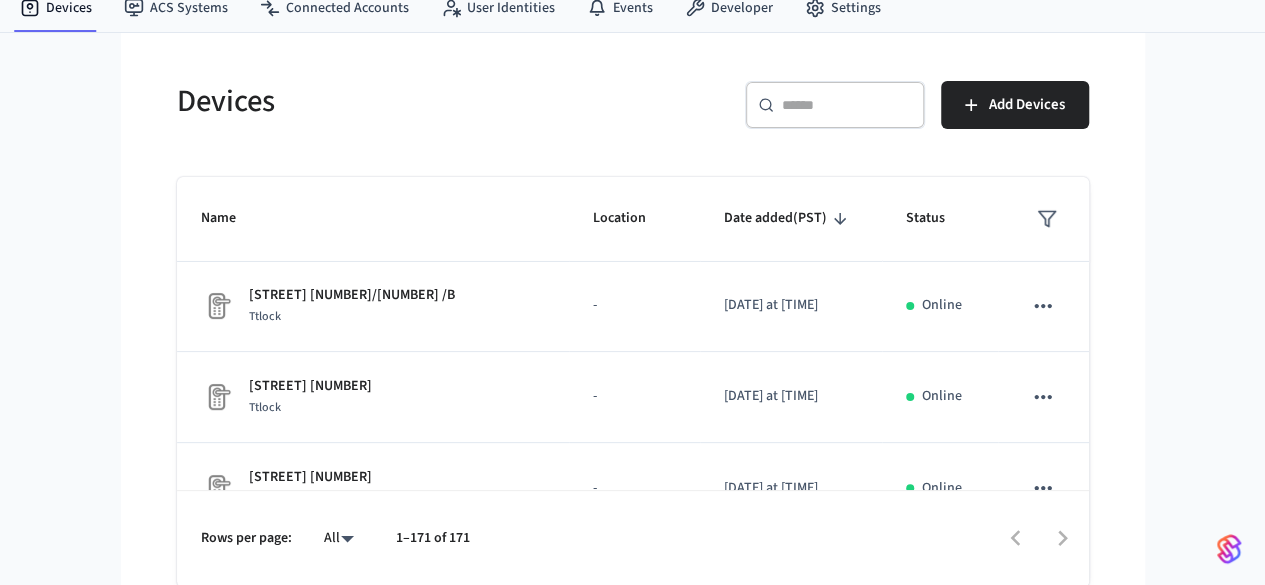 scroll, scrollTop: 15294, scrollLeft: 0, axis: vertical 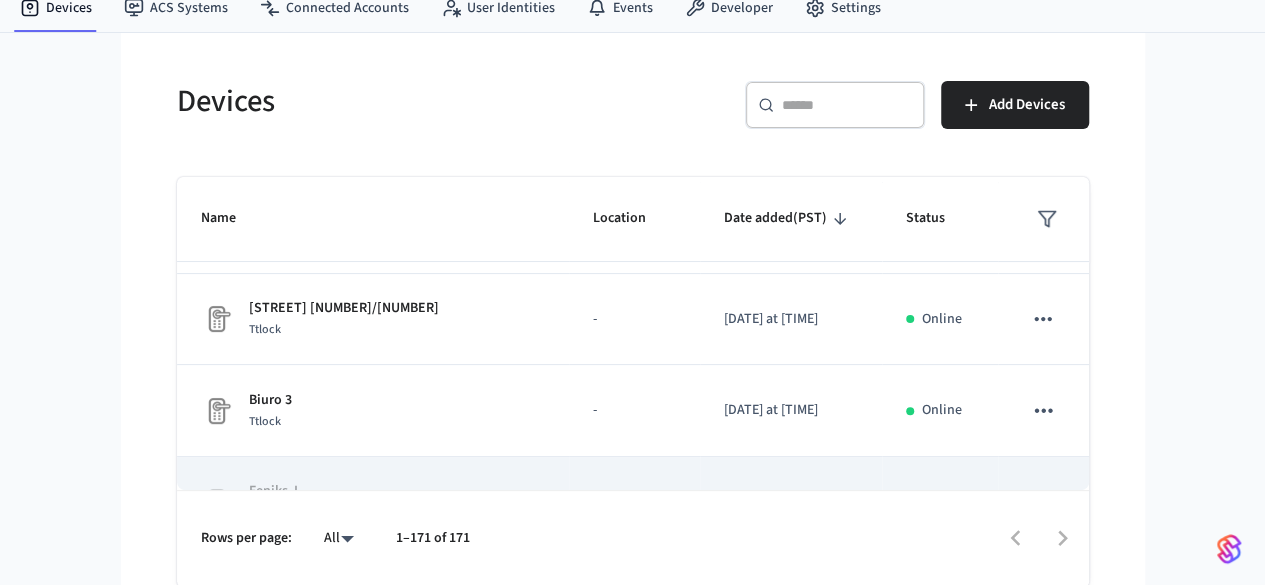click at bounding box center (1043, 502) 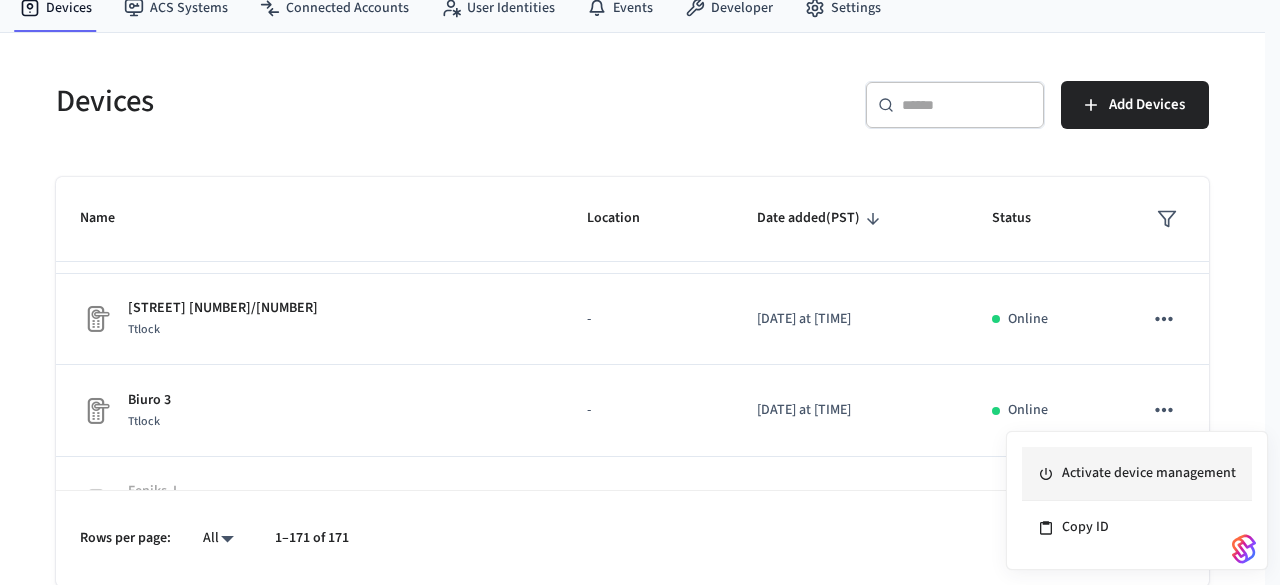 click on "Activate device management" at bounding box center (1137, 474) 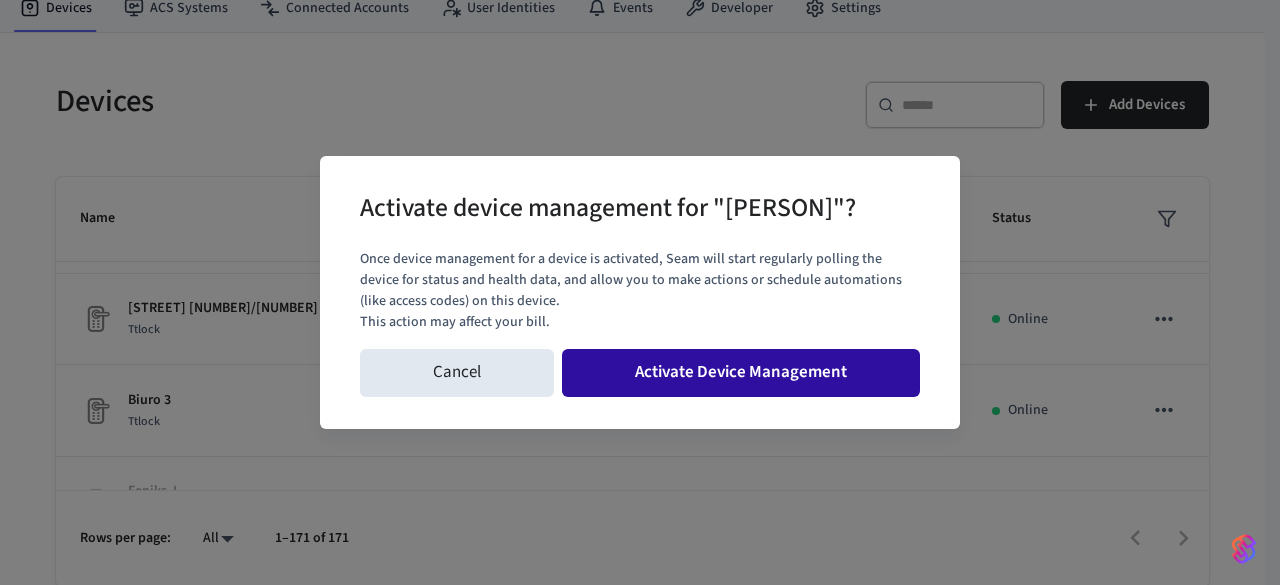 click on "Activate Device Management" at bounding box center [741, 373] 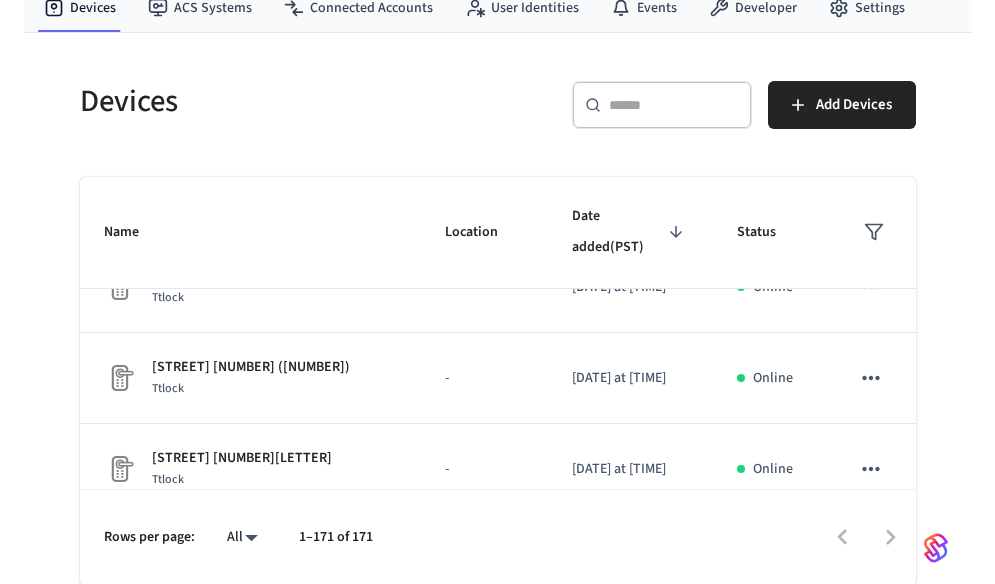 scroll, scrollTop: 15296, scrollLeft: 0, axis: vertical 